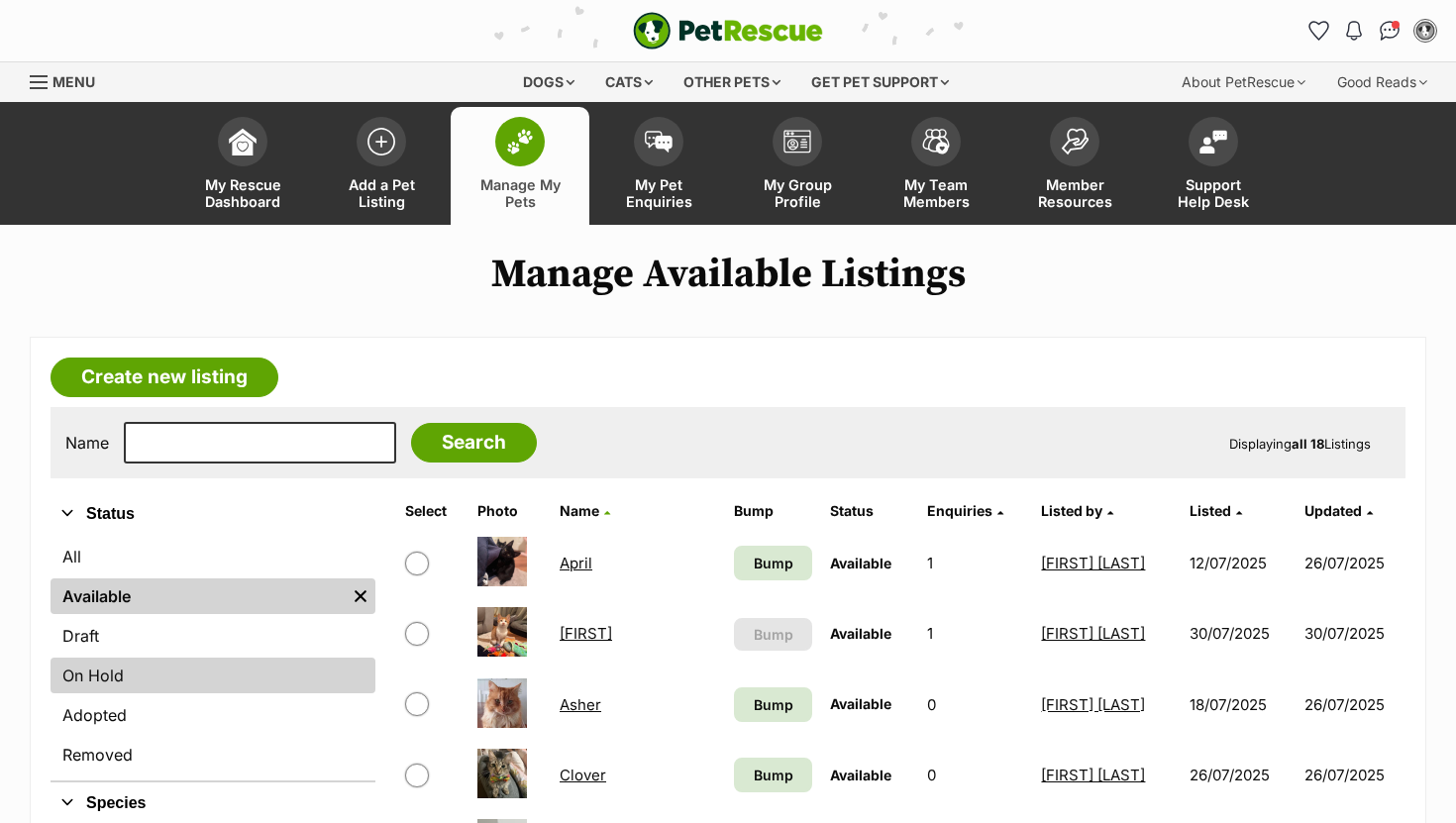 scroll, scrollTop: 0, scrollLeft: 0, axis: both 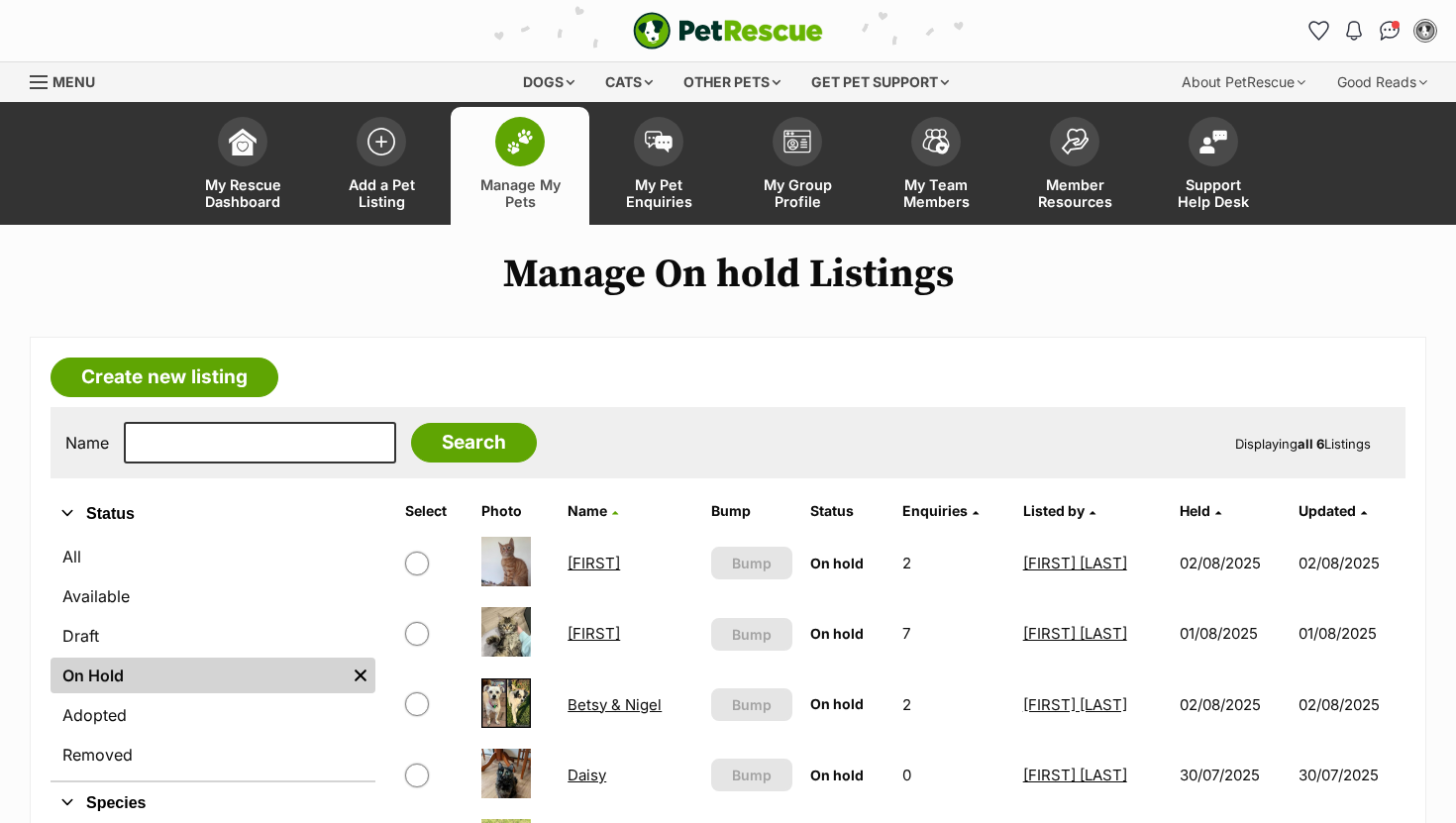 click on "Arnie" at bounding box center [593, 563] 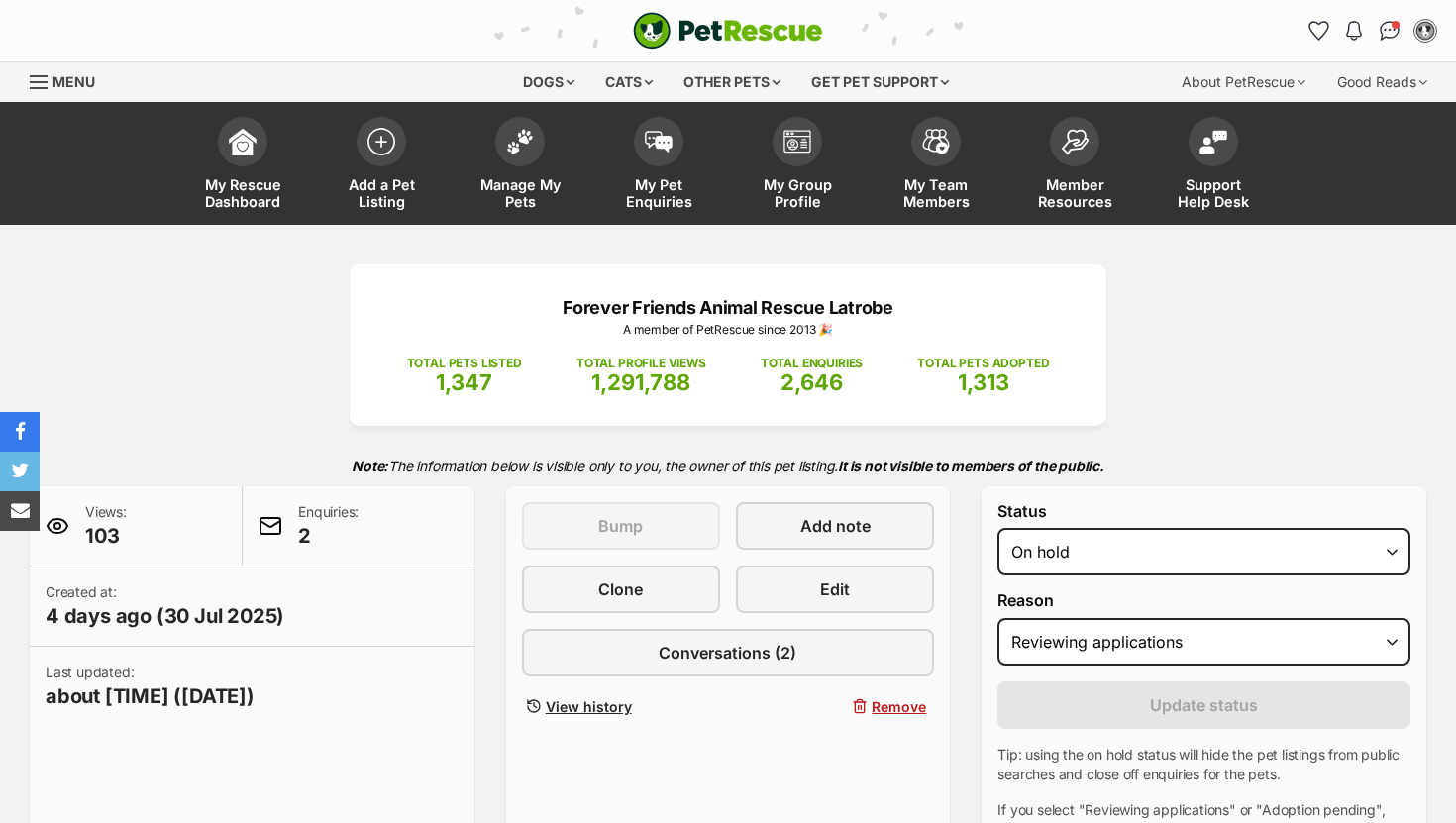 select on "reviewing_applications" 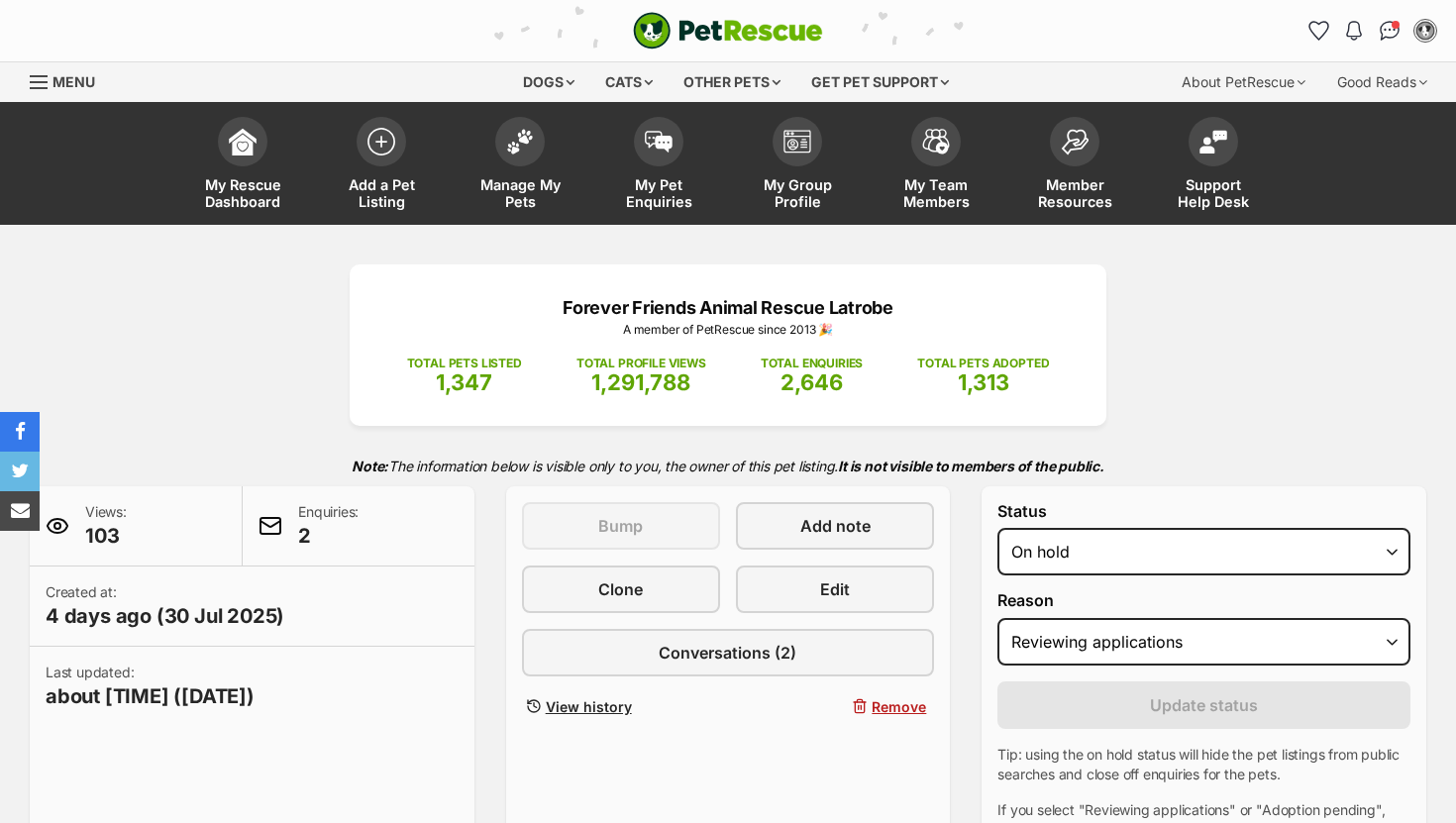 scroll, scrollTop: 0, scrollLeft: 0, axis: both 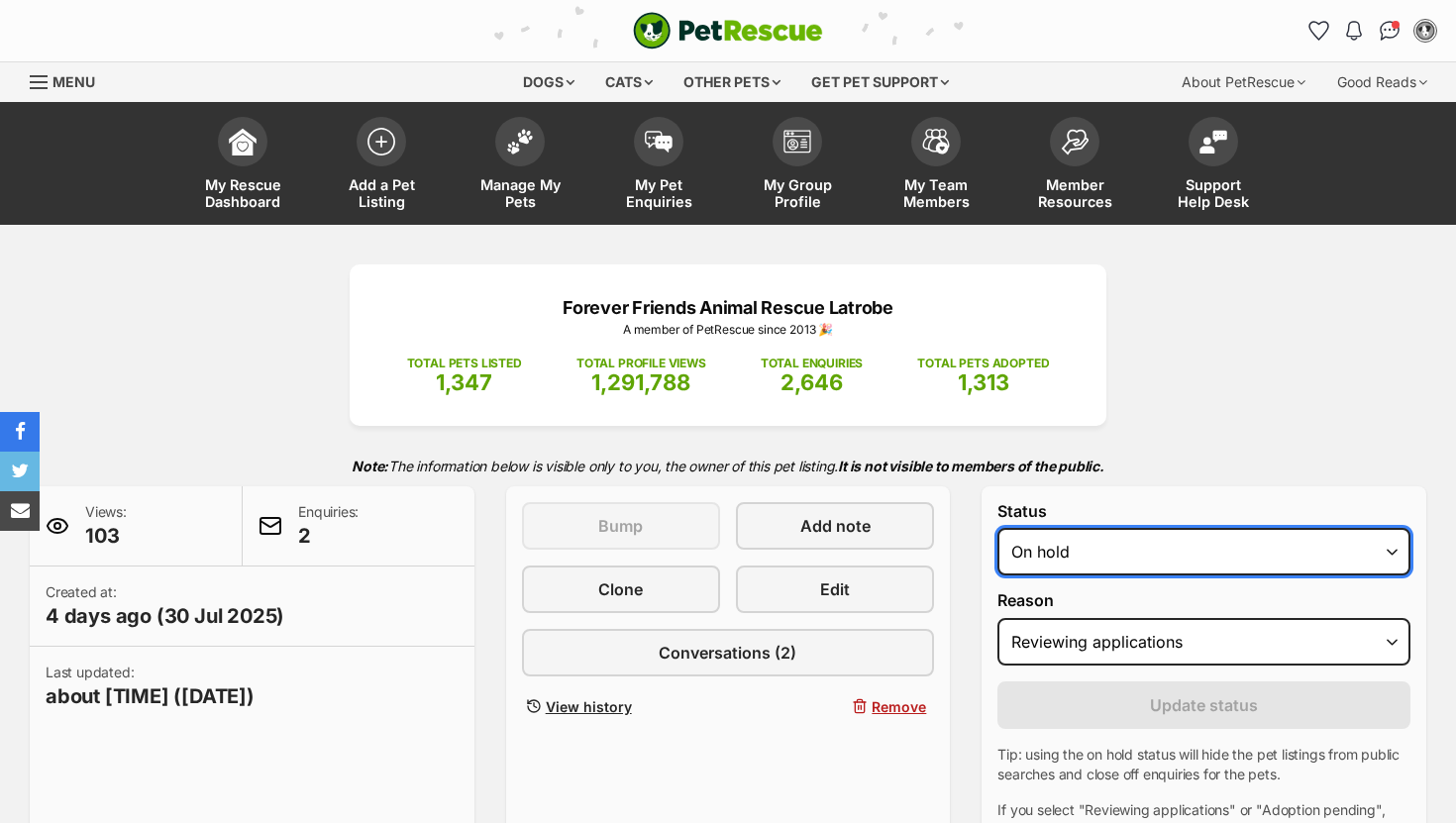 click on "Draft - not available as listing has enquires
Available
On hold
Adopted" at bounding box center [1203, 552] 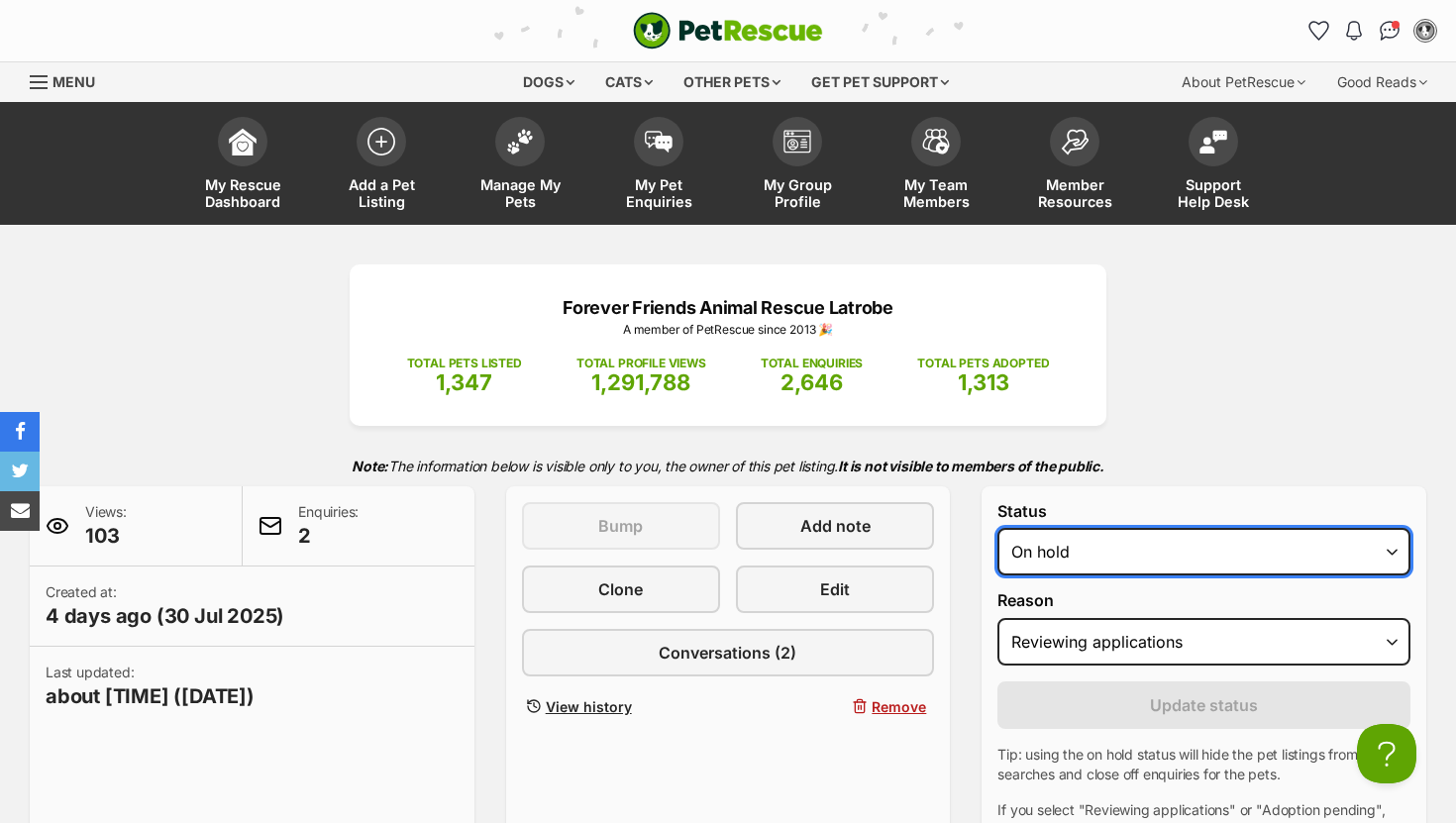 scroll, scrollTop: 0, scrollLeft: 0, axis: both 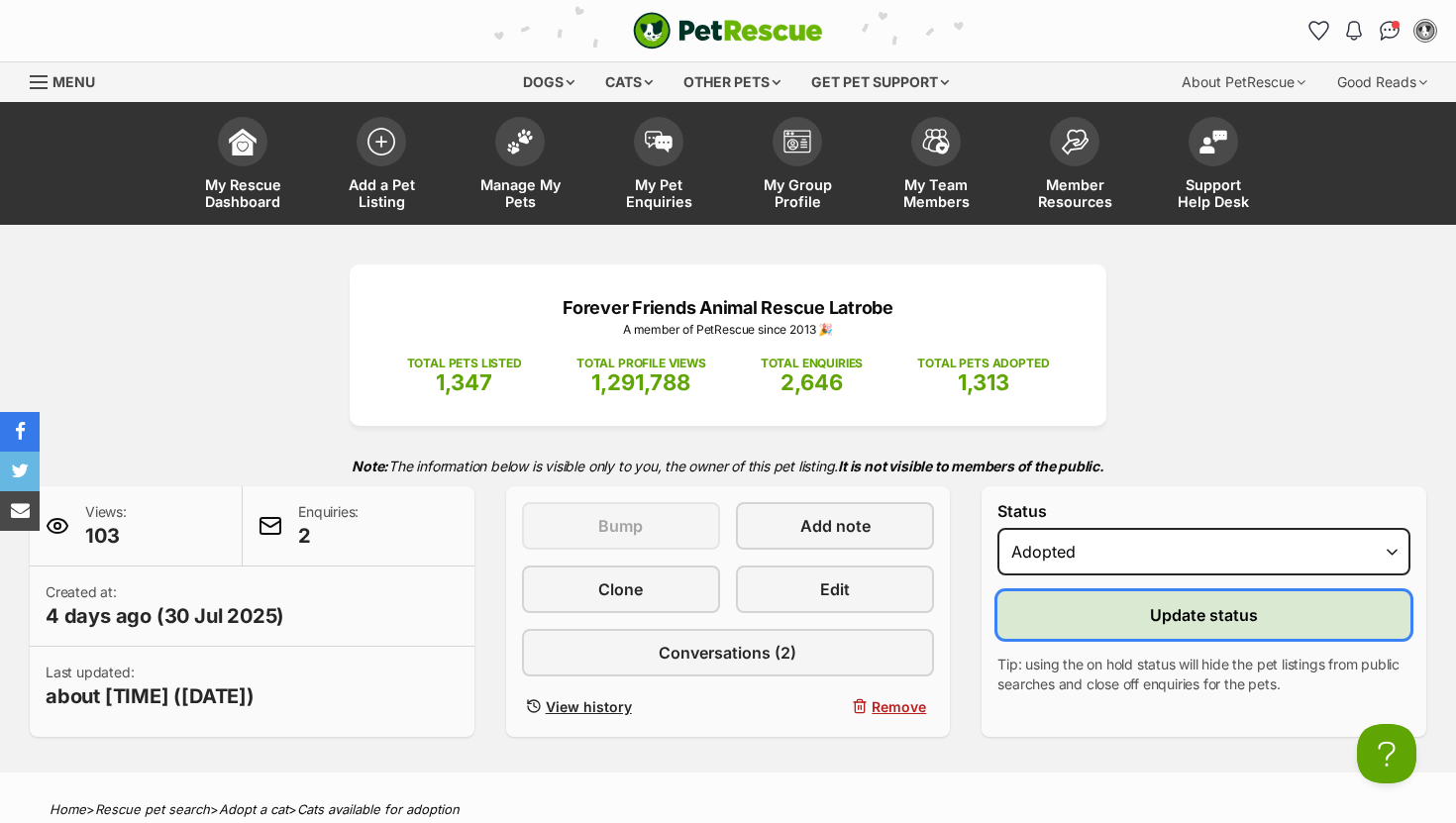 click on "Update status" at bounding box center [1203, 615] 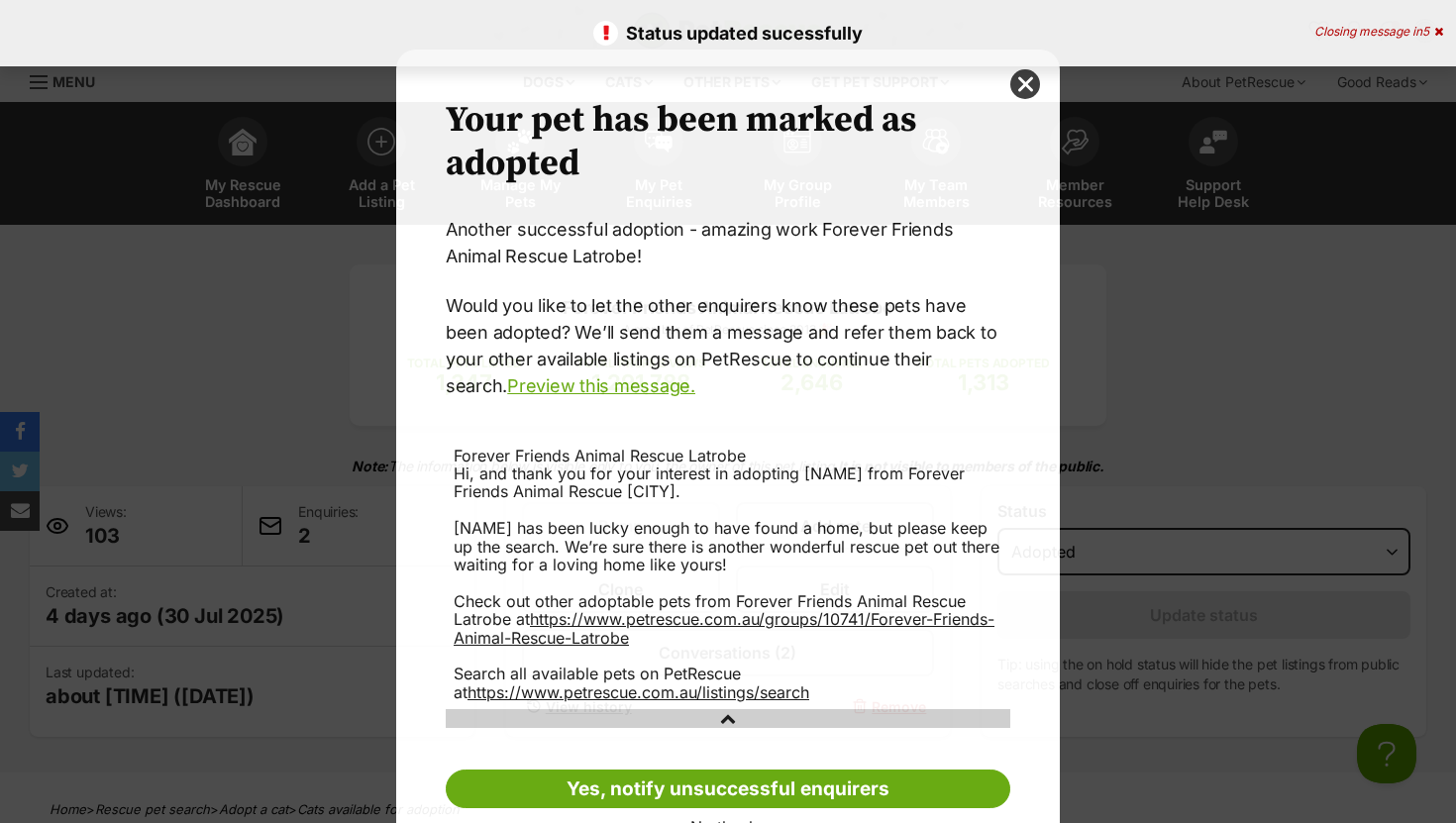 scroll, scrollTop: 0, scrollLeft: 0, axis: both 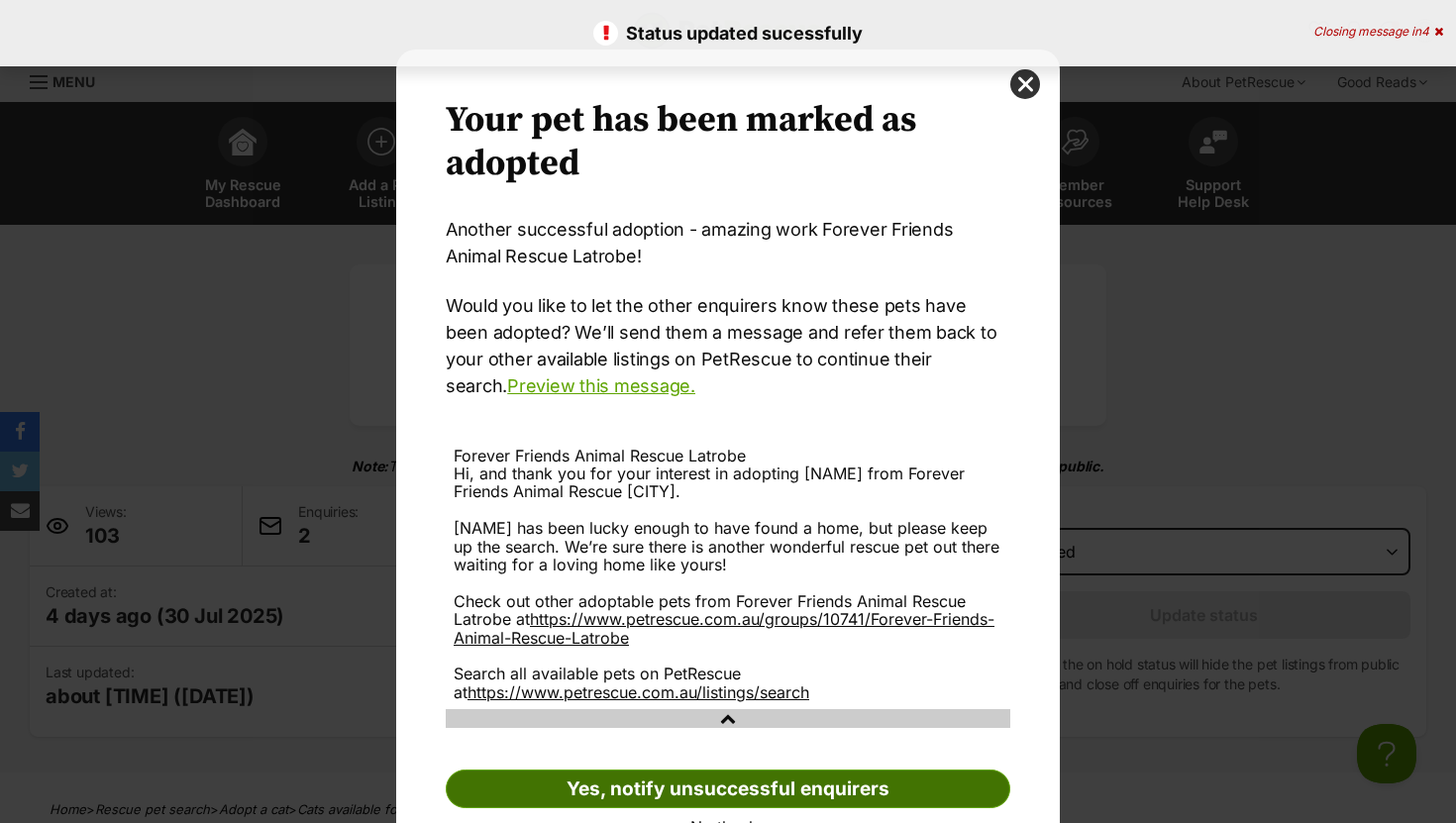 click on "Yes, notify unsuccessful enquirers" at bounding box center (728, 789) 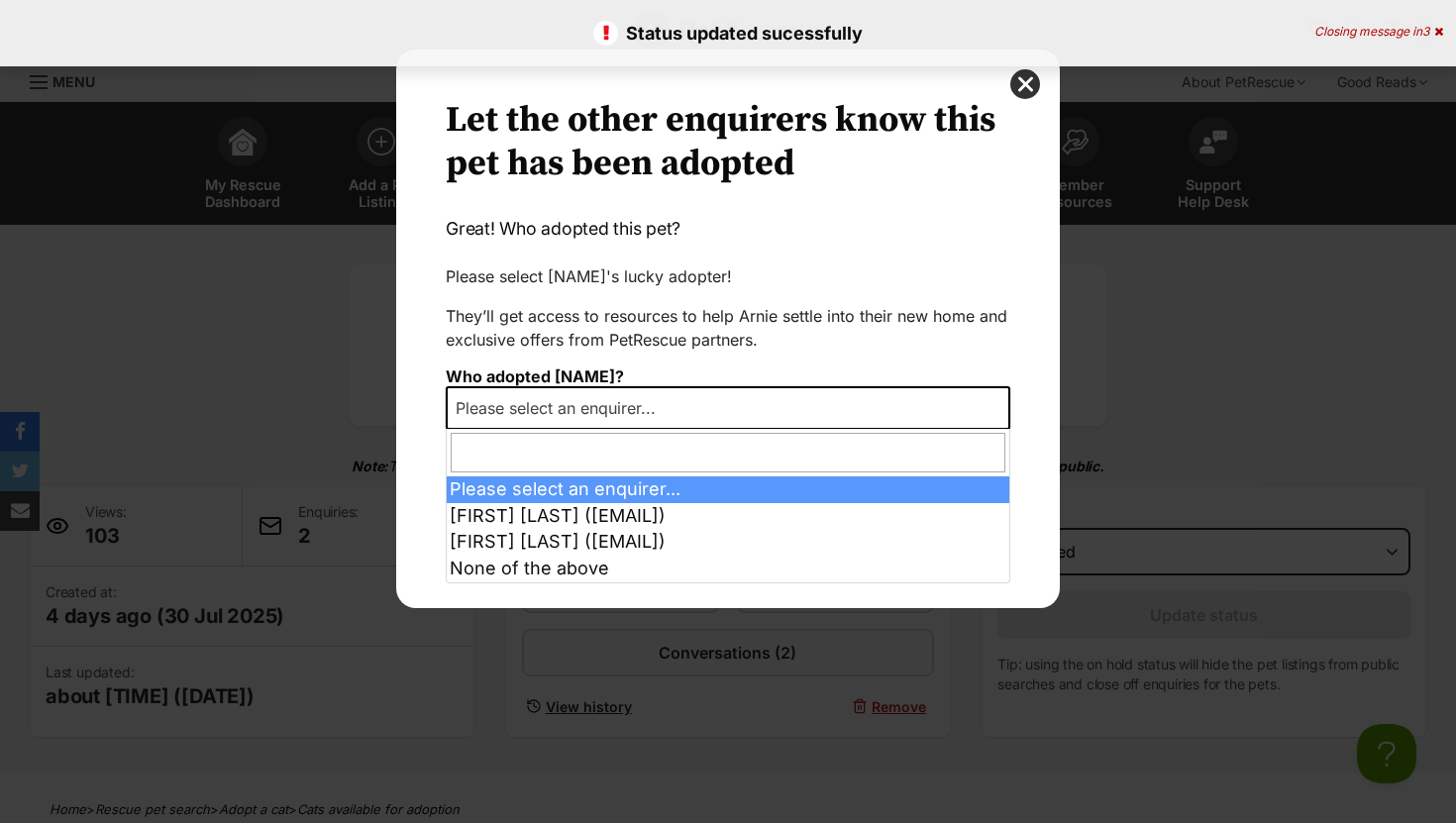 click on "Please select an enquirer..." at bounding box center [562, 408] 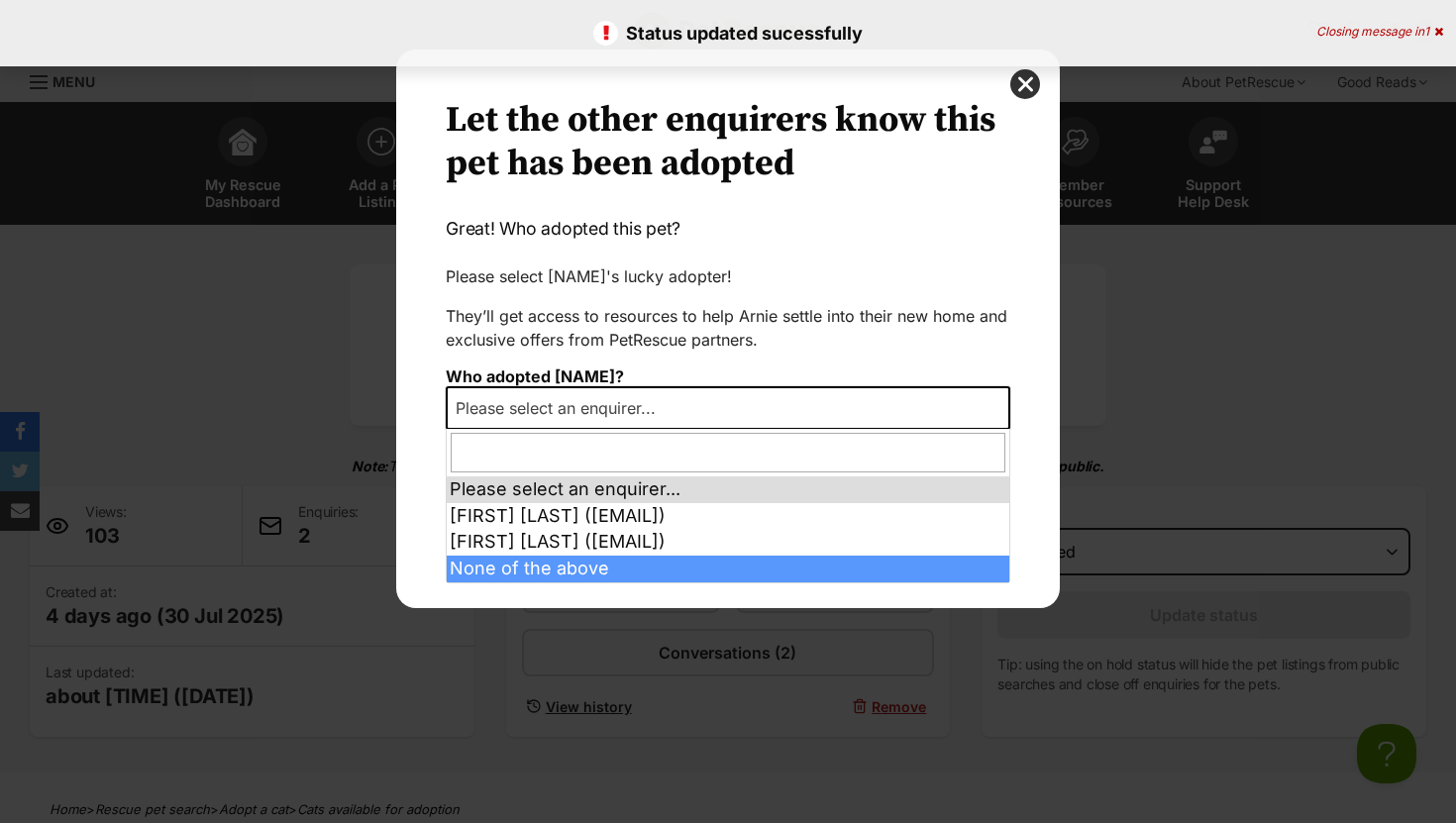 select on "other" 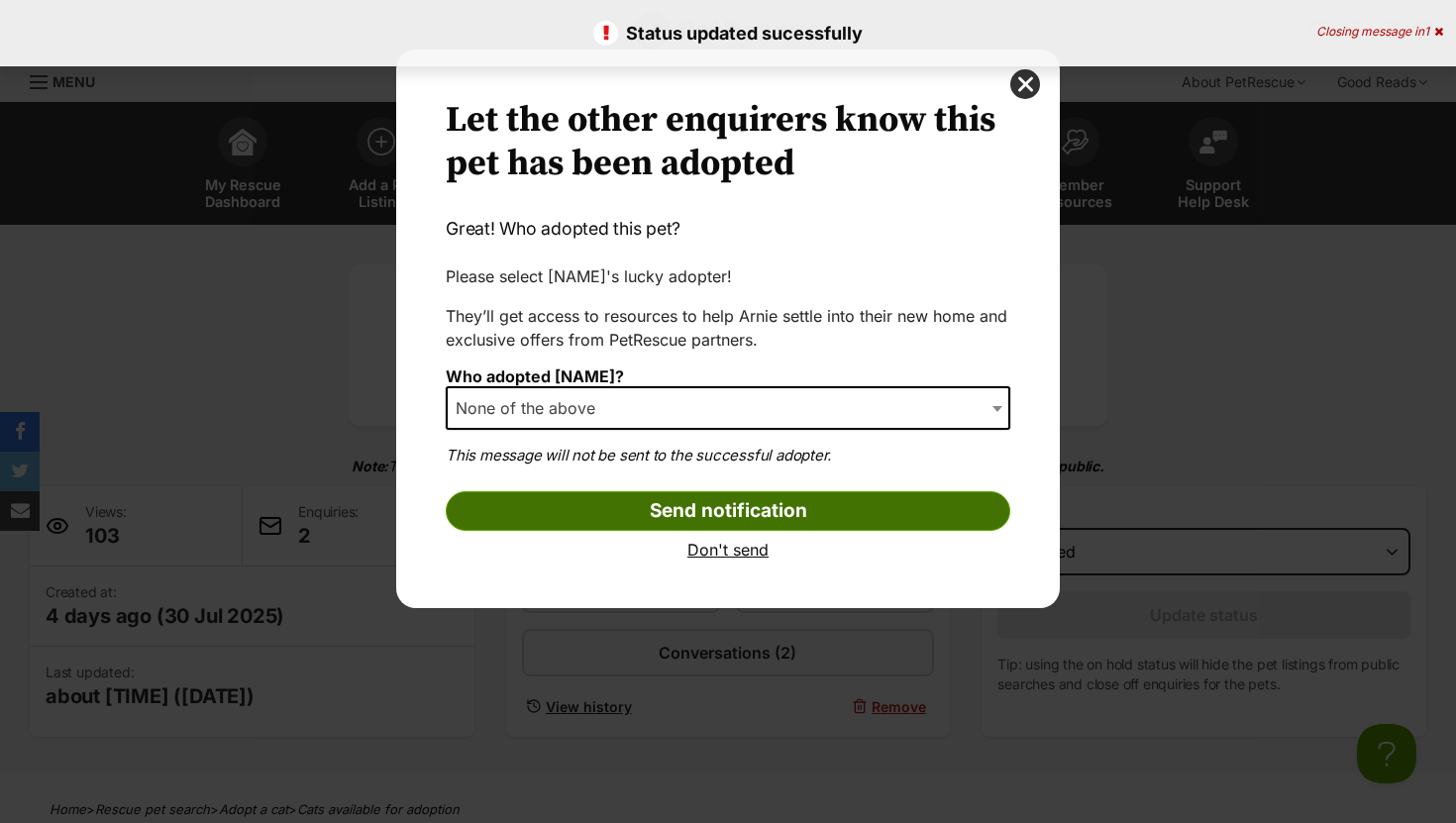 click on "Send notification" at bounding box center (728, 511) 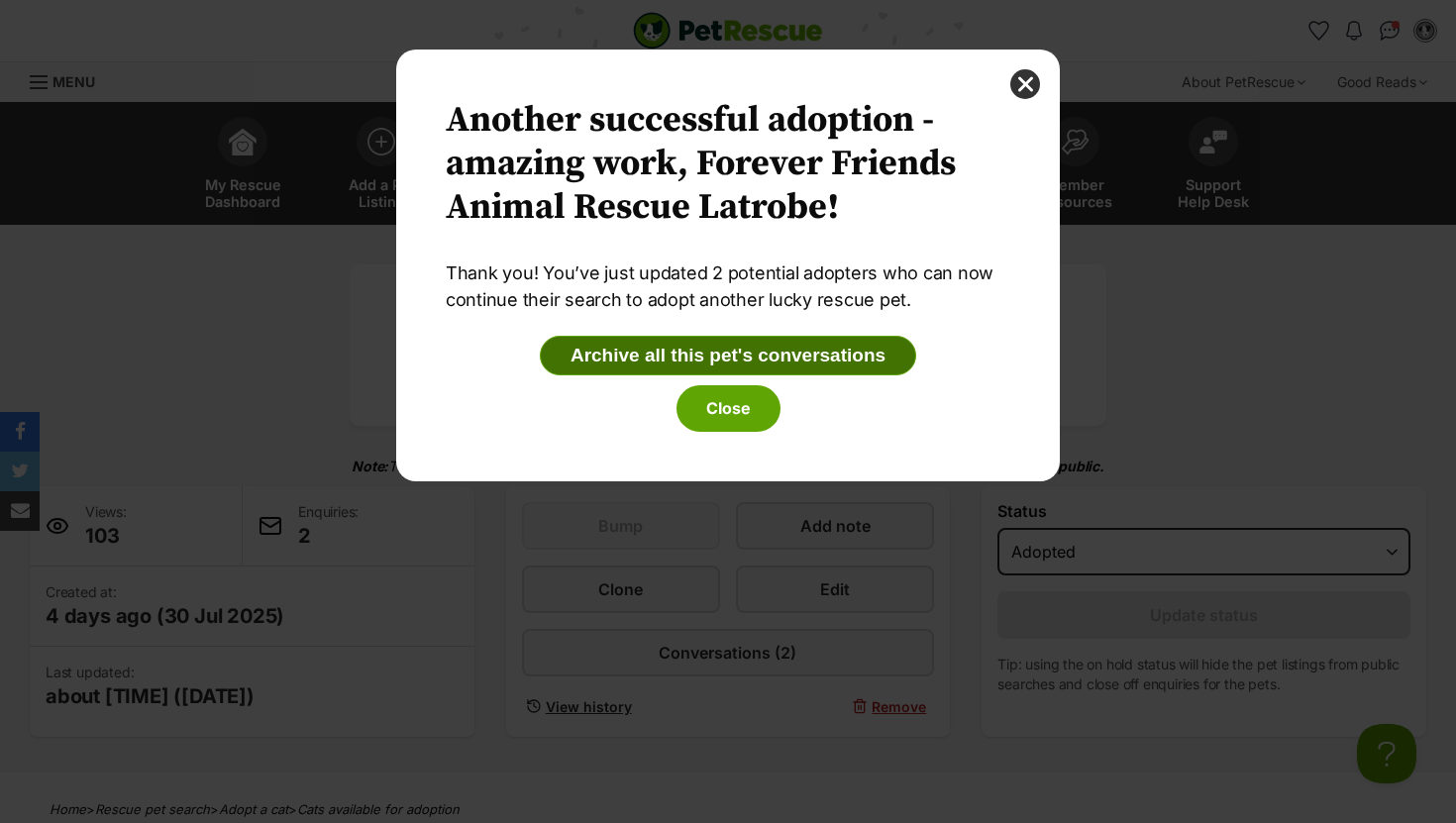 click on "Archive all this pet's conversations" at bounding box center [728, 356] 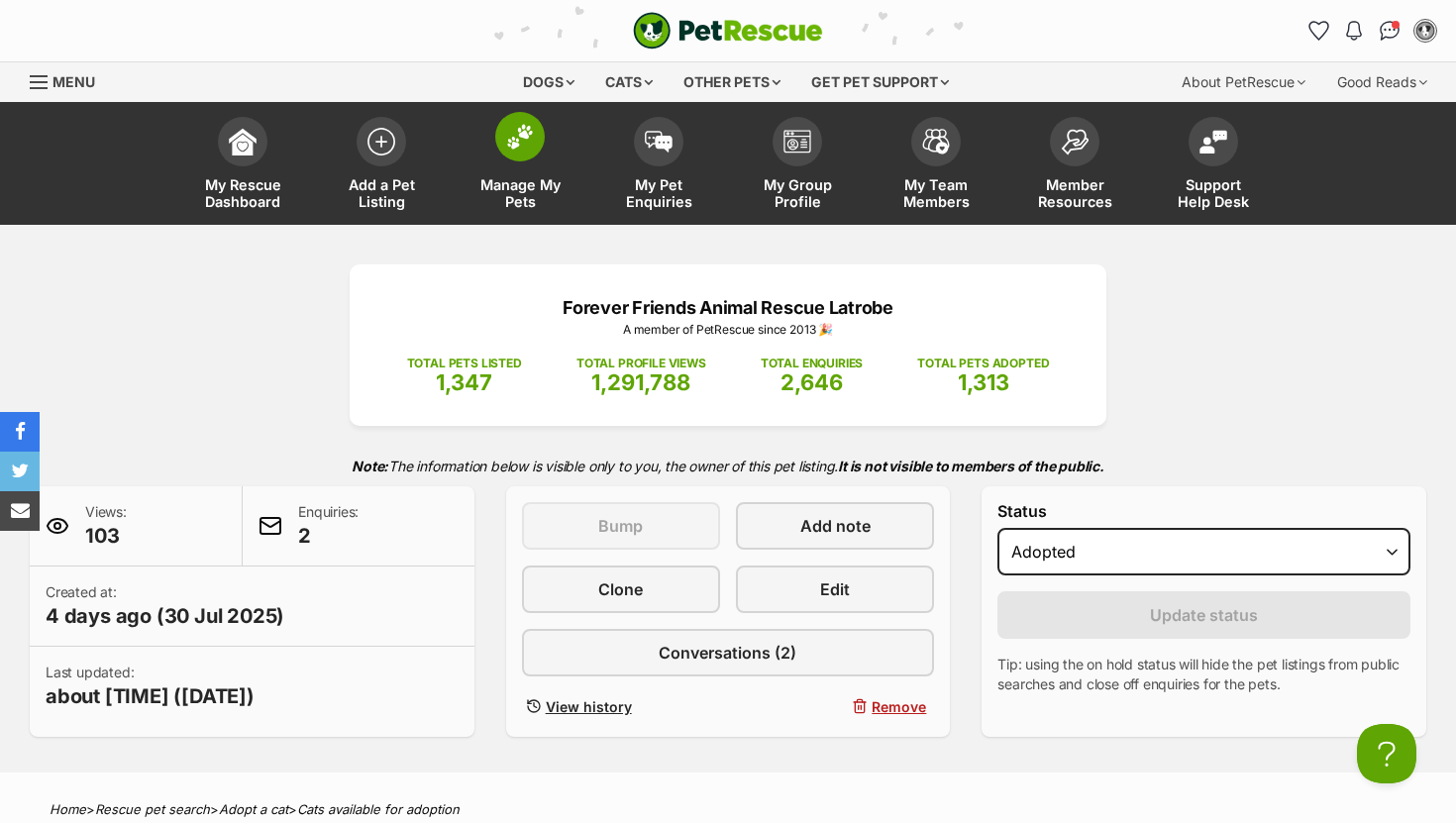 click at bounding box center [520, 137] 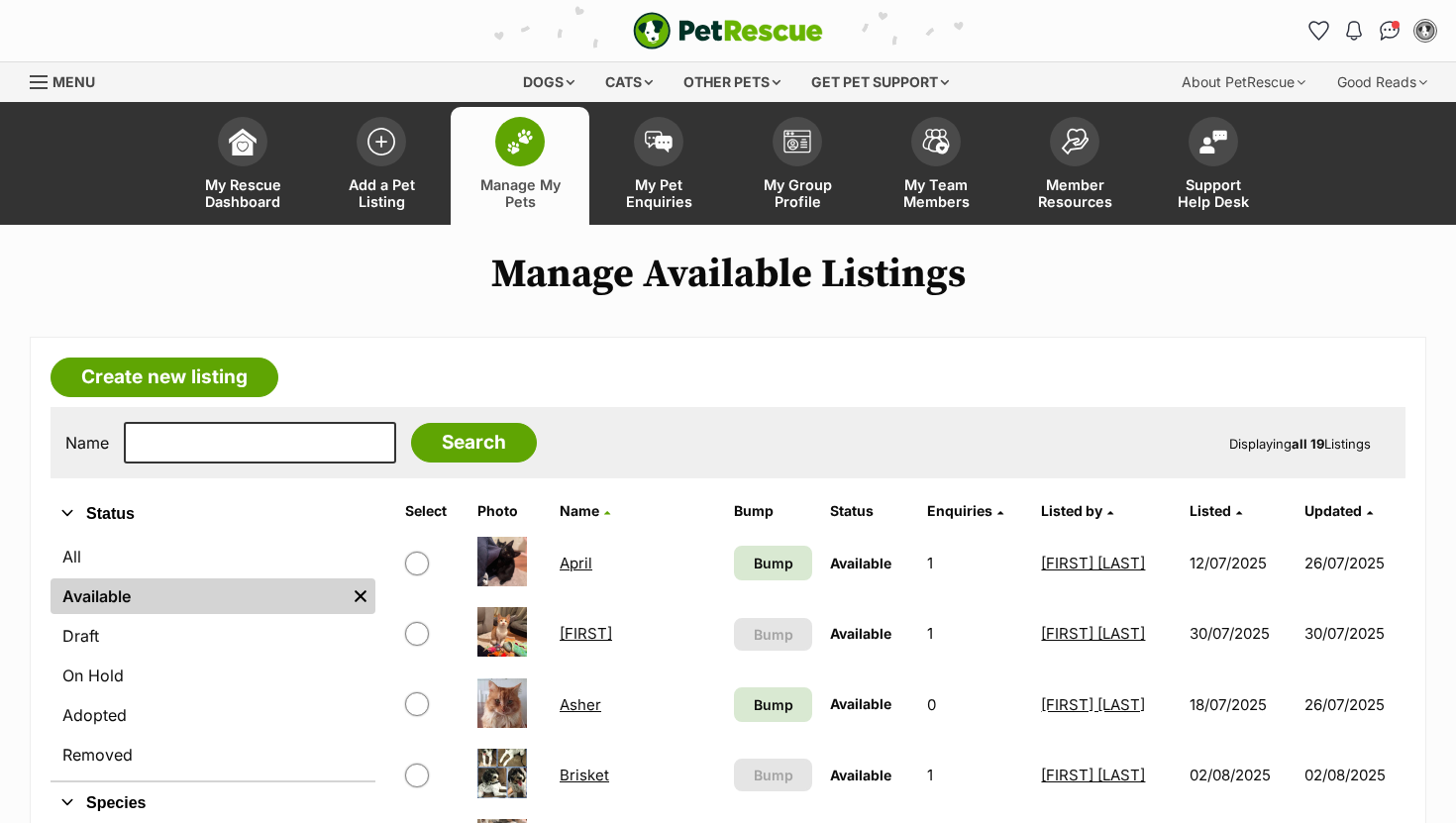 scroll, scrollTop: 0, scrollLeft: 0, axis: both 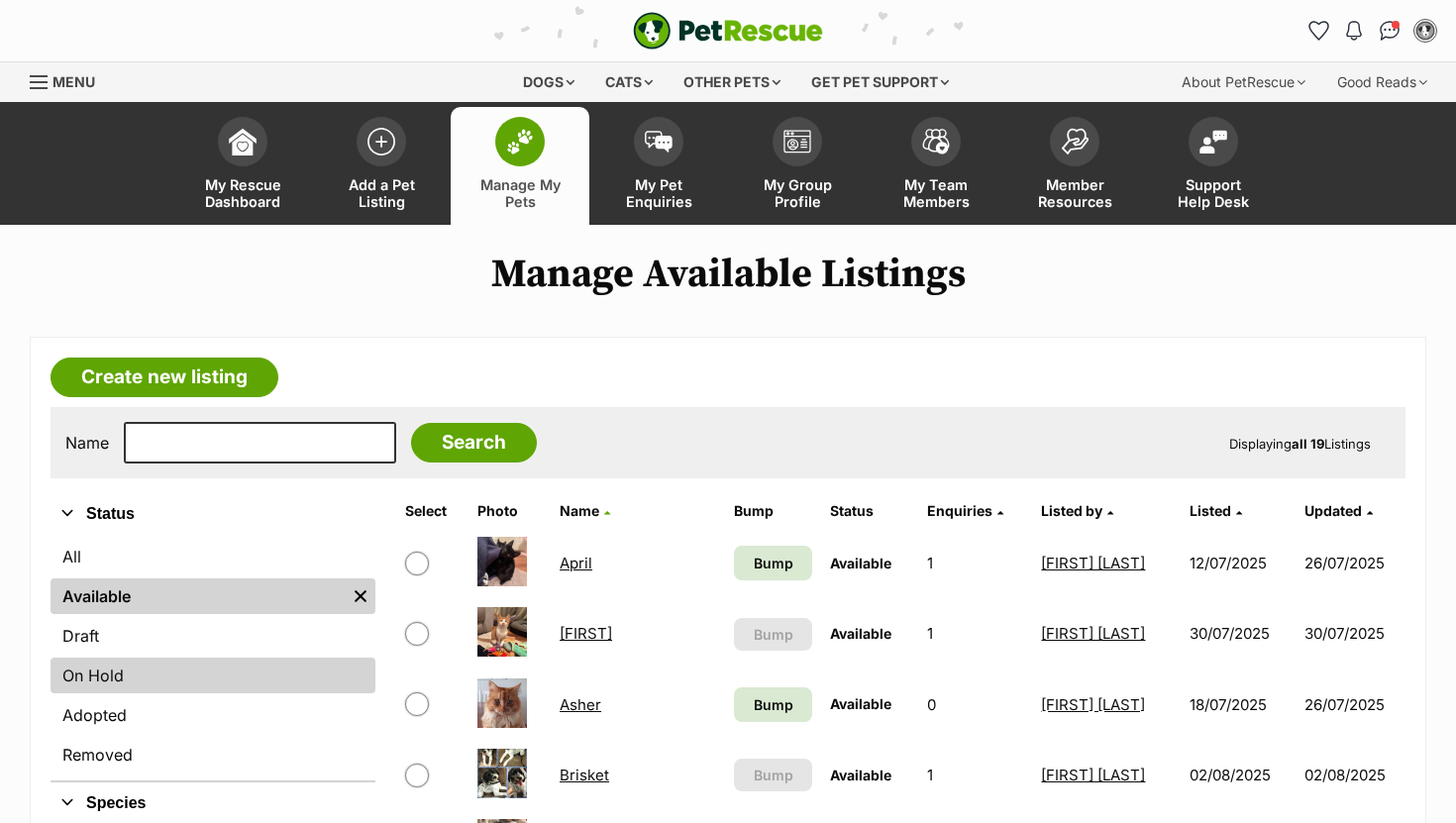 click on "On Hold" at bounding box center [213, 675] 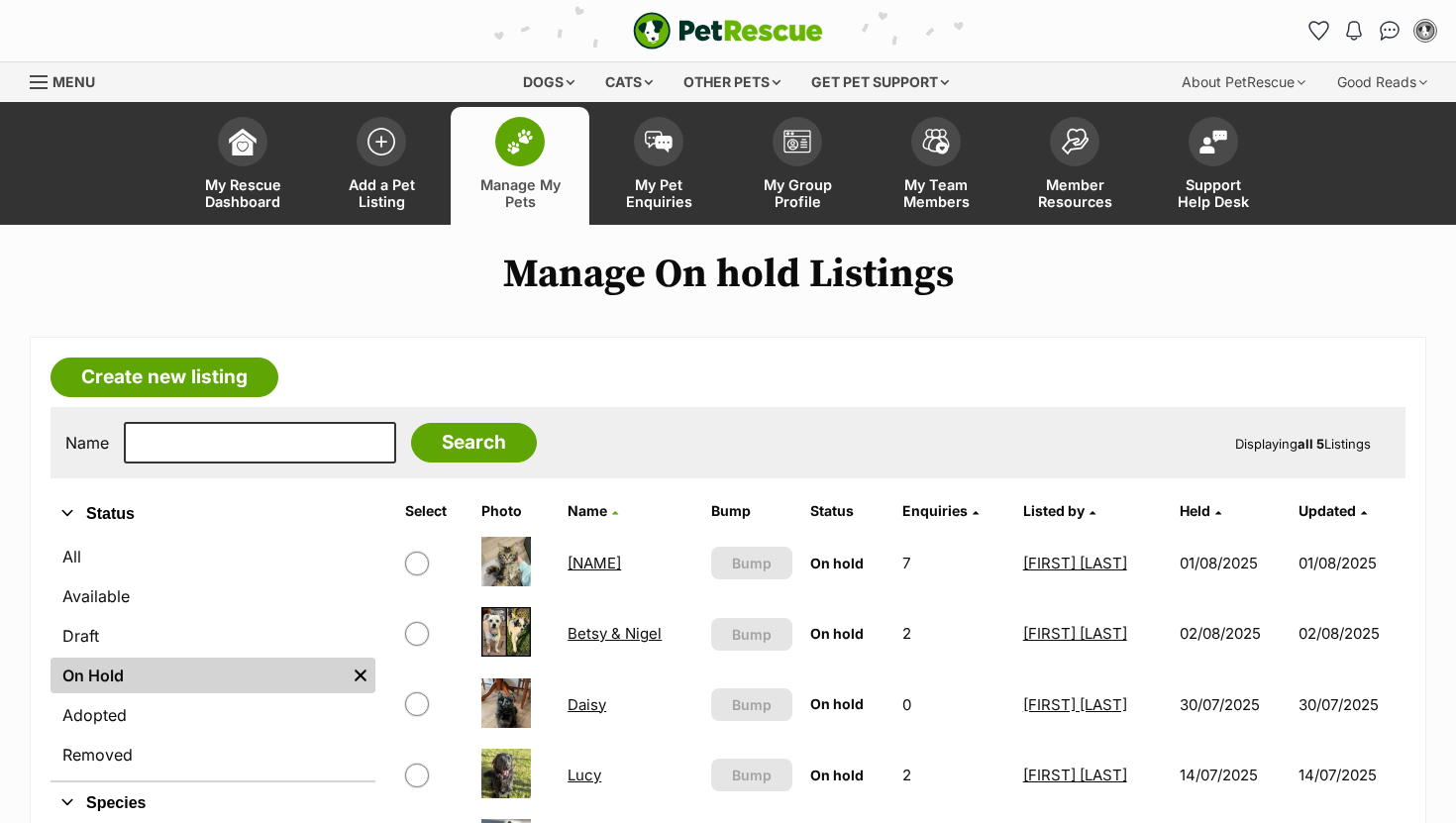scroll, scrollTop: 0, scrollLeft: 0, axis: both 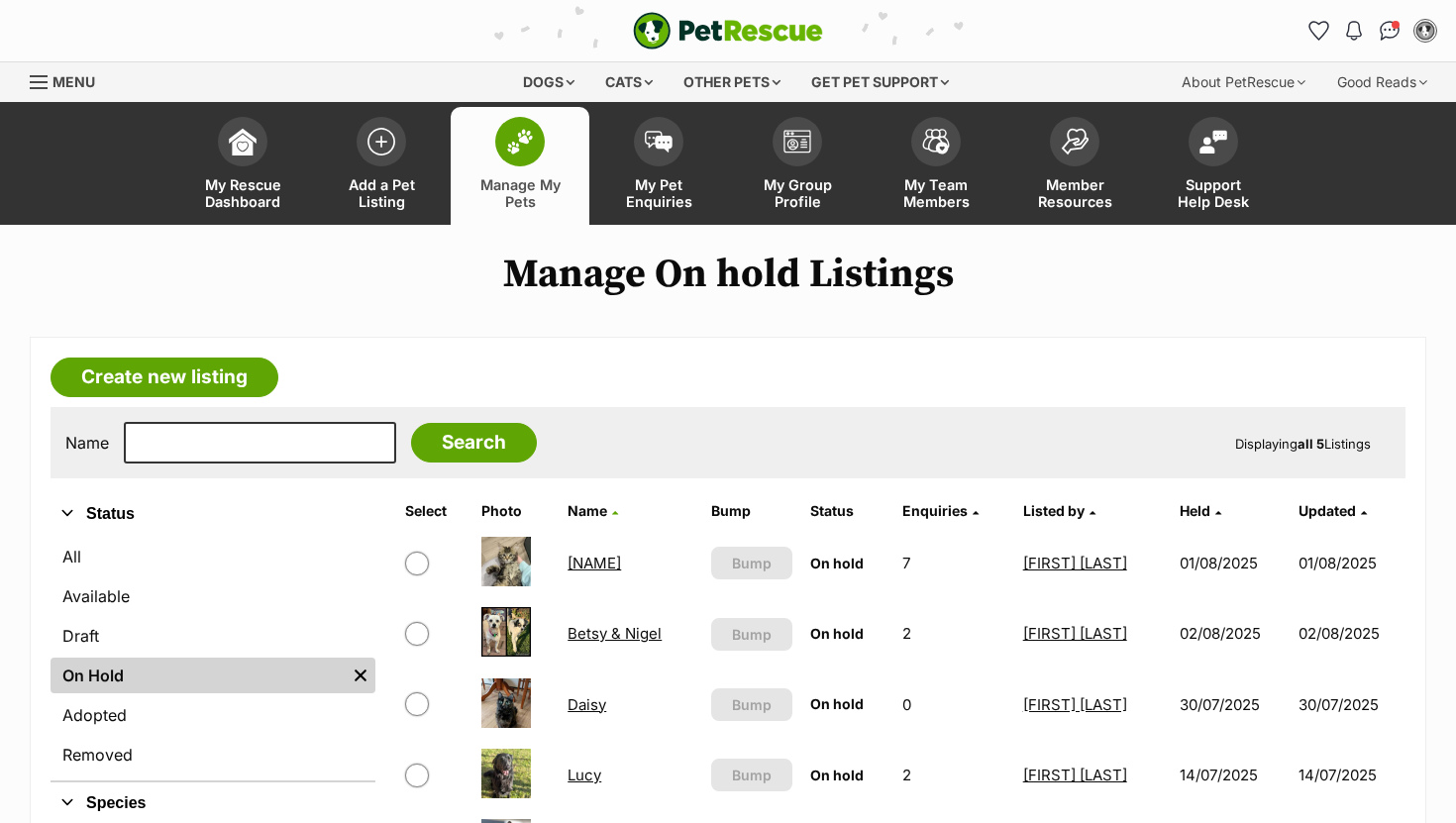 click on "Belle" at bounding box center (594, 563) 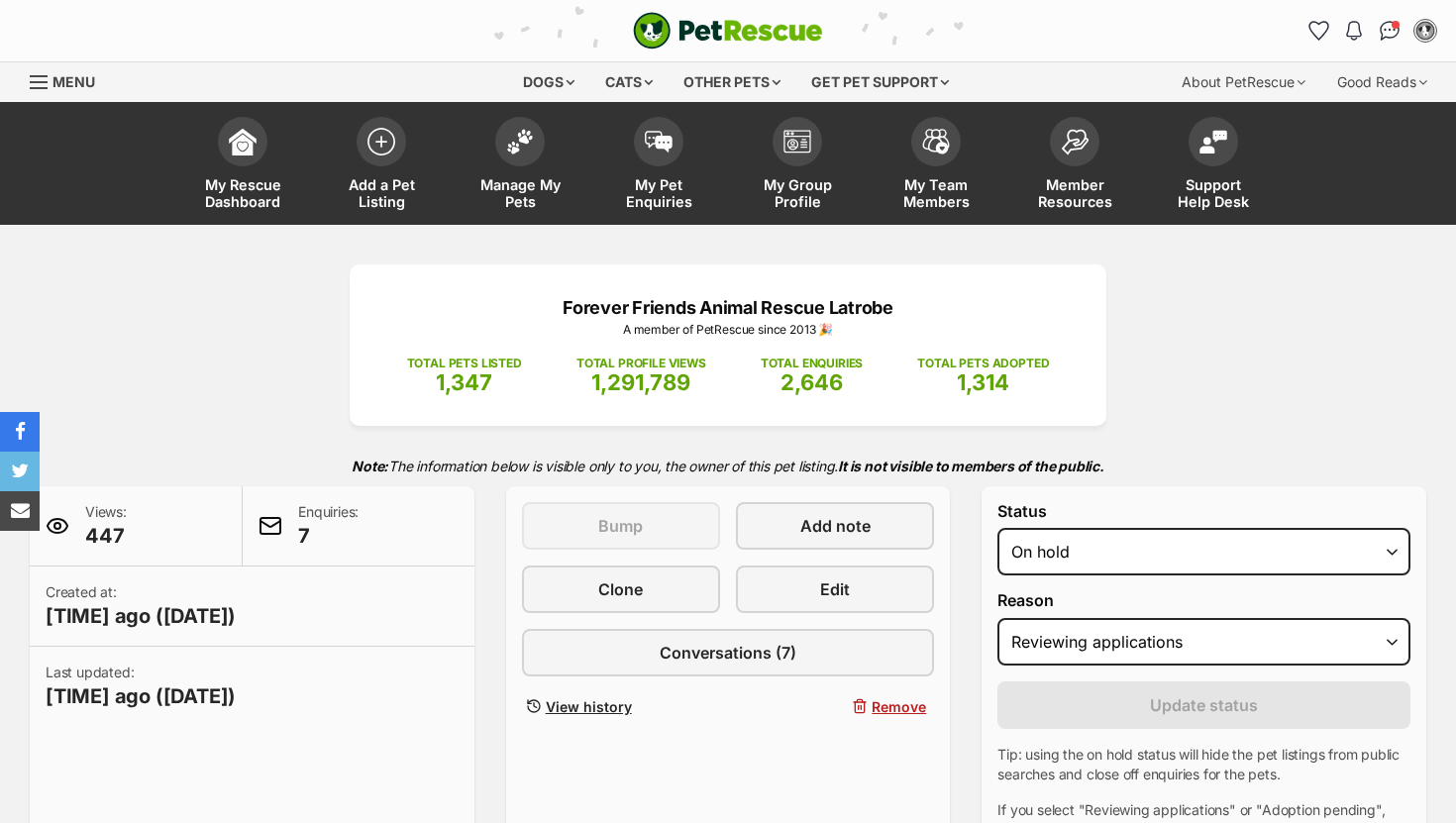 select on "reviewing_applications" 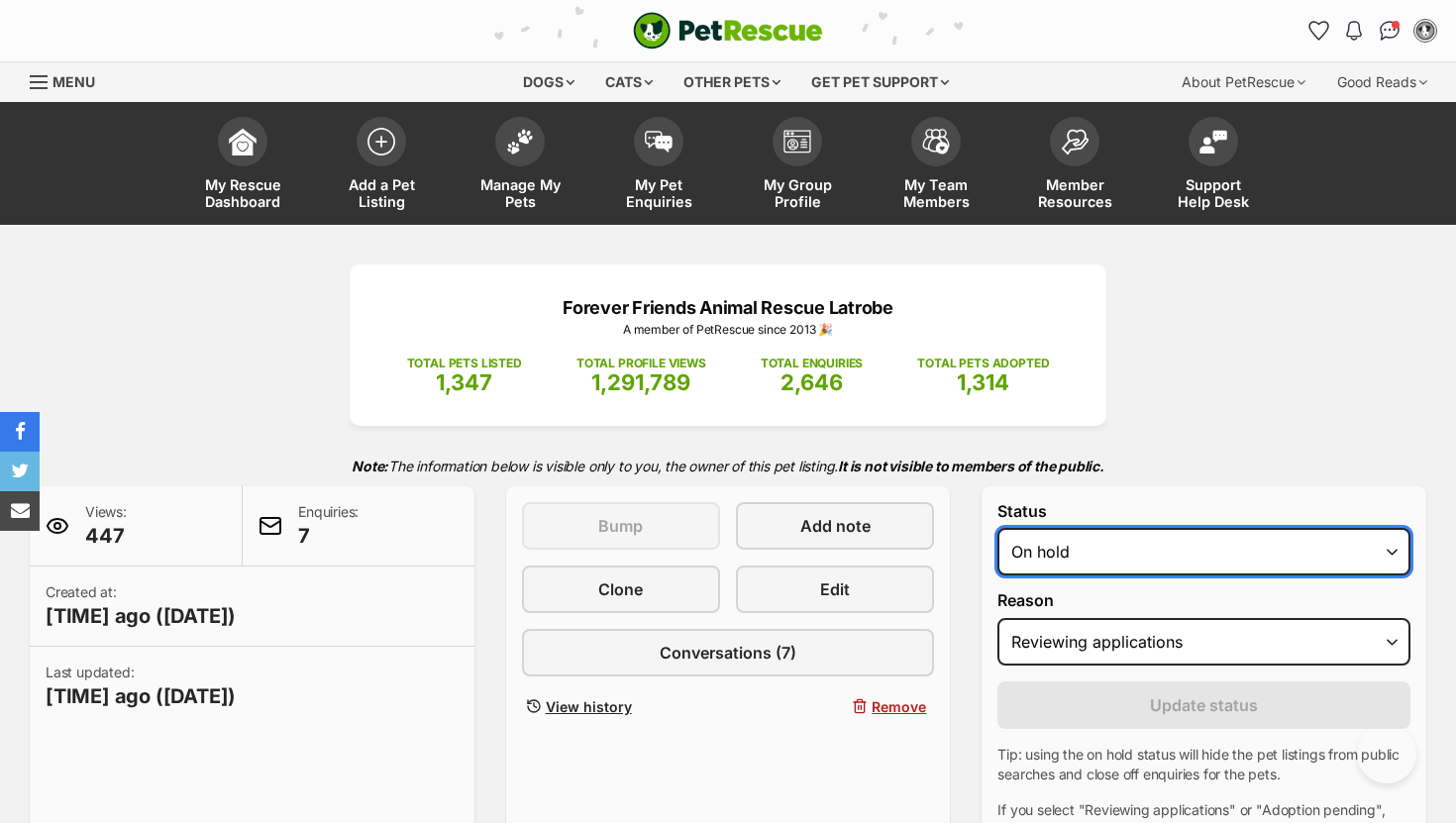click on "Draft - not available as listing has enquires
Available
On hold
Adopted" at bounding box center (1203, 552) 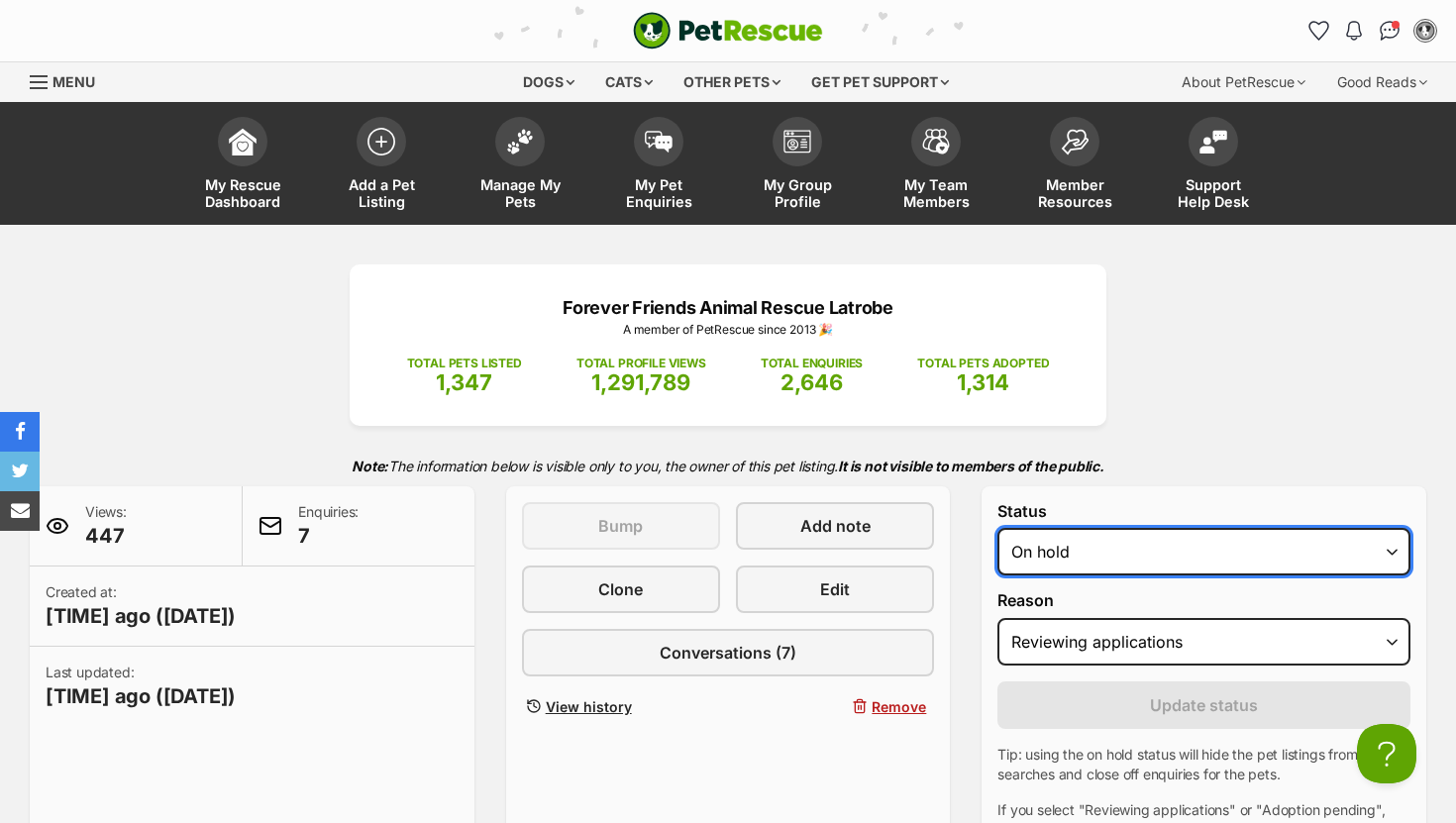 scroll, scrollTop: 0, scrollLeft: 0, axis: both 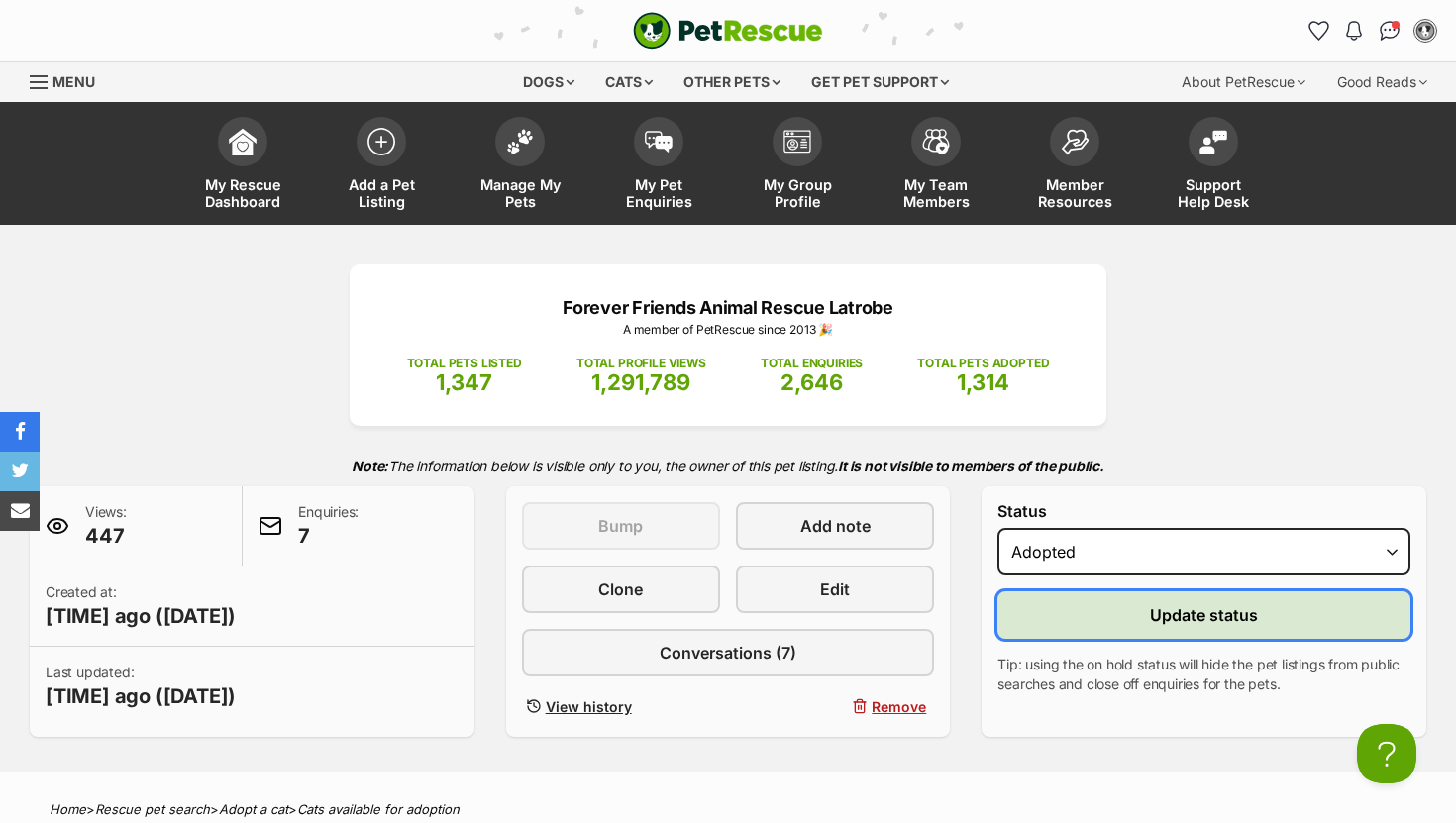 click on "Update status" at bounding box center (1203, 615) 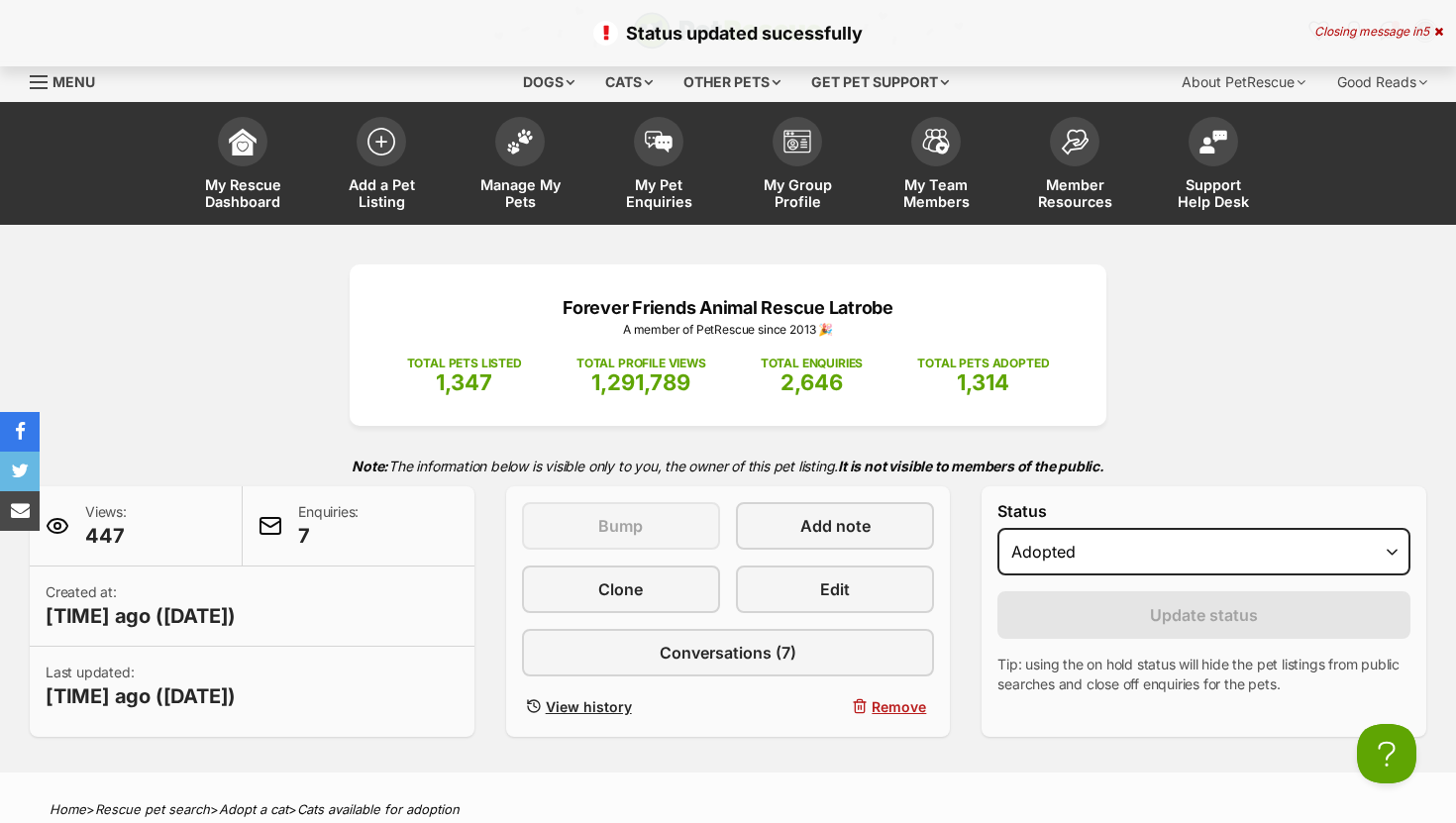 scroll, scrollTop: 0, scrollLeft: 0, axis: both 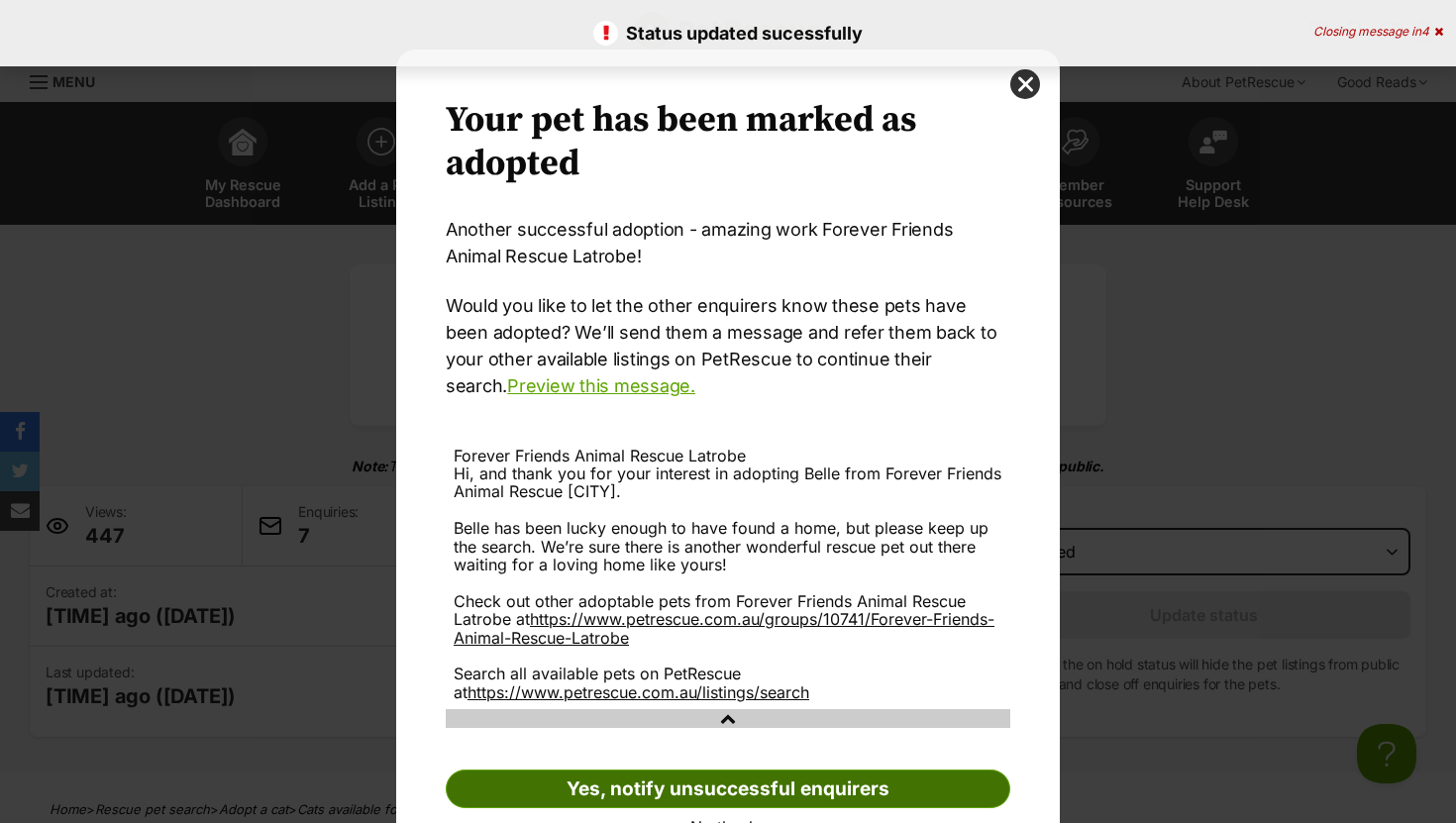 click on "Yes, notify unsuccessful enquirers" at bounding box center [728, 789] 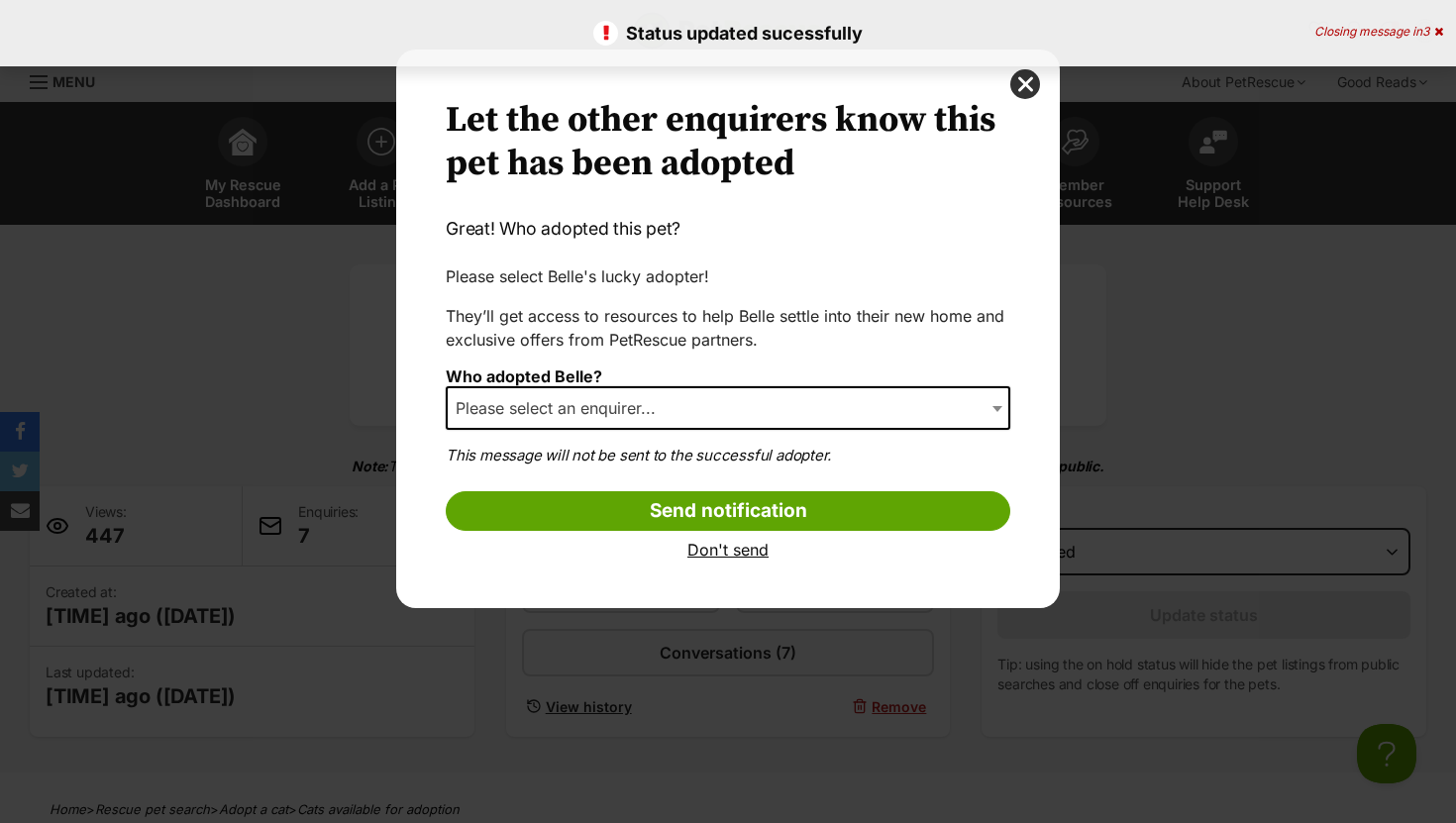 click on "Please select an enquirer..." at bounding box center [562, 408] 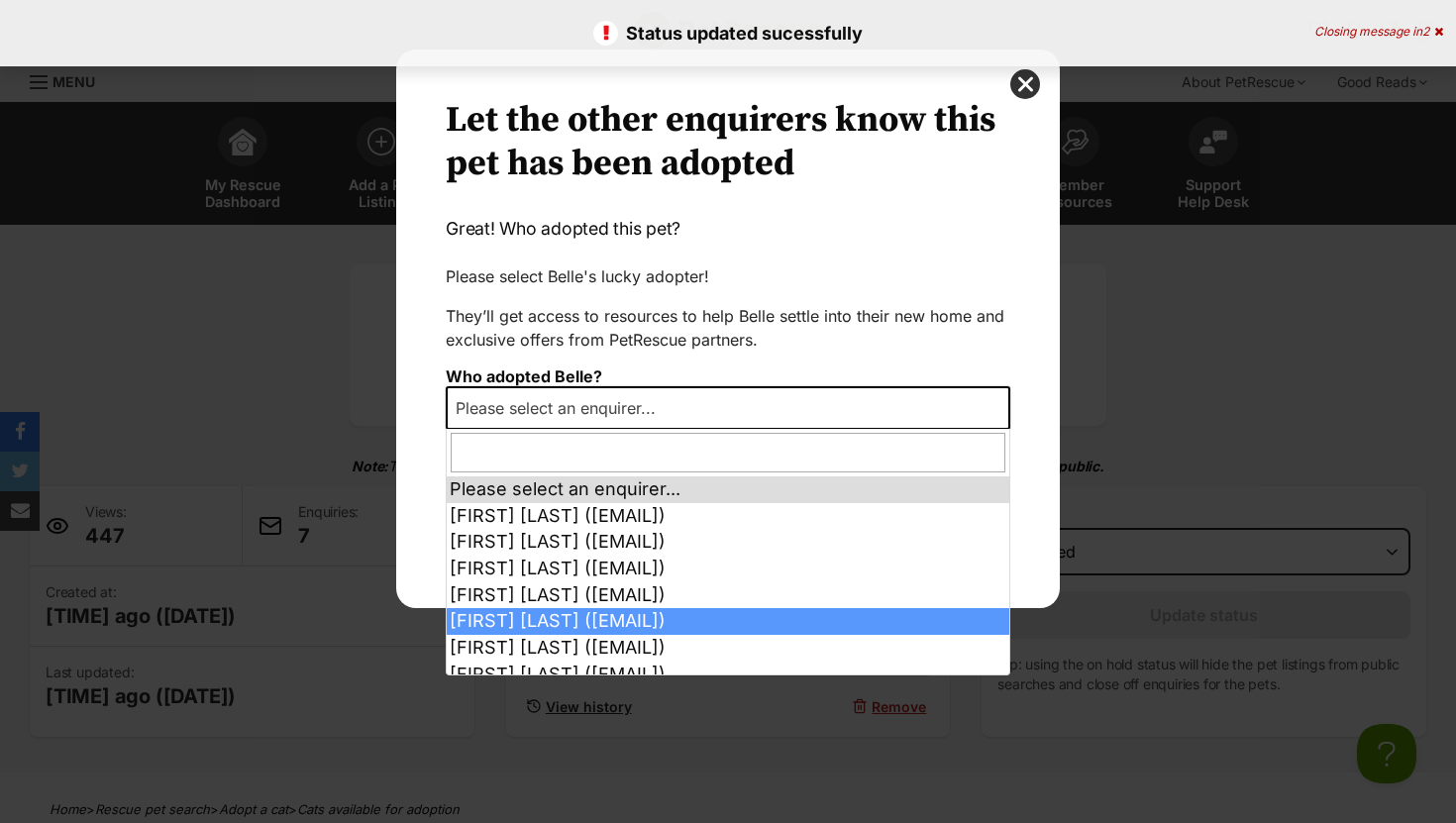 scroll, scrollTop: 40, scrollLeft: 0, axis: vertical 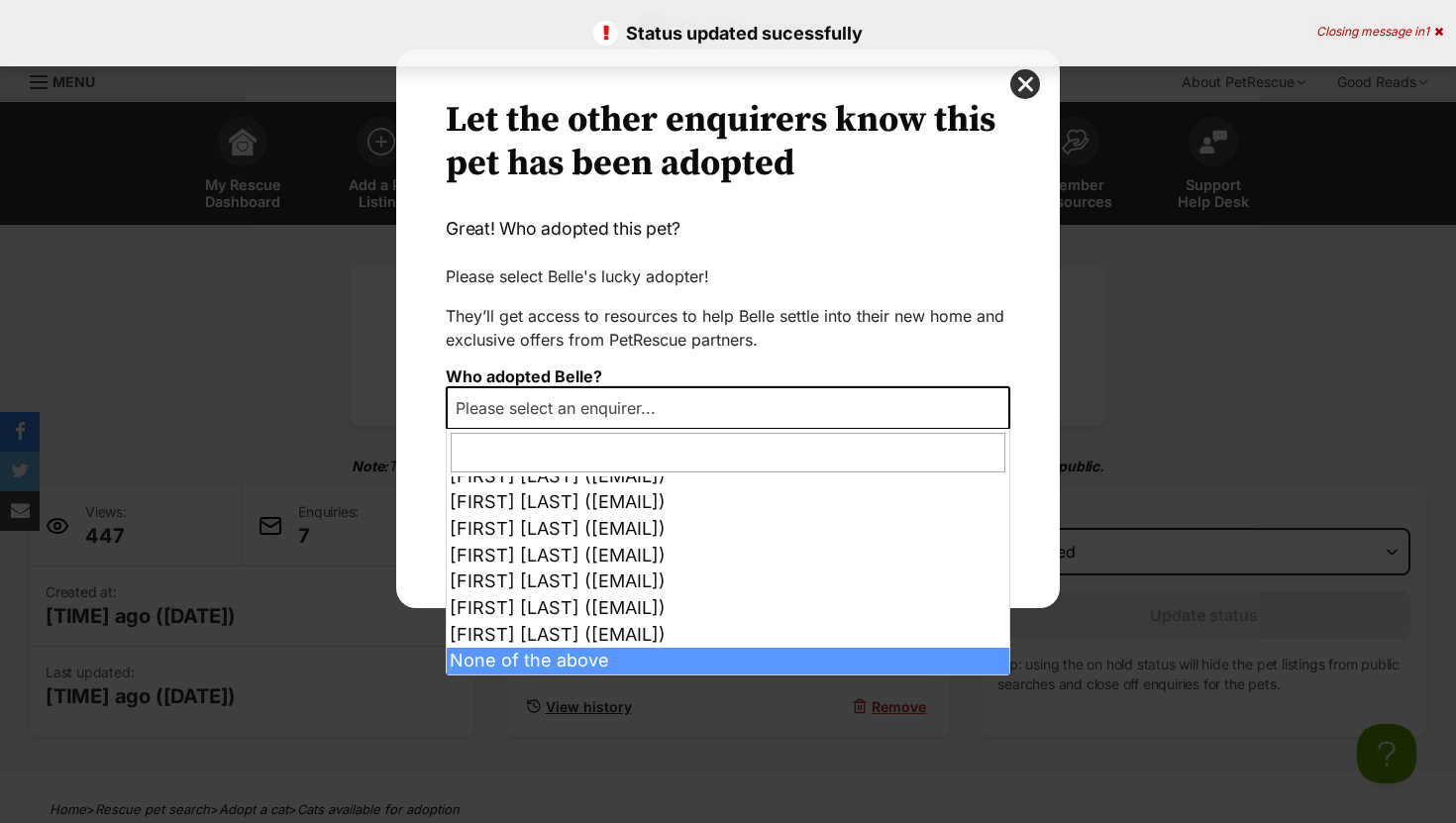 select on "other" 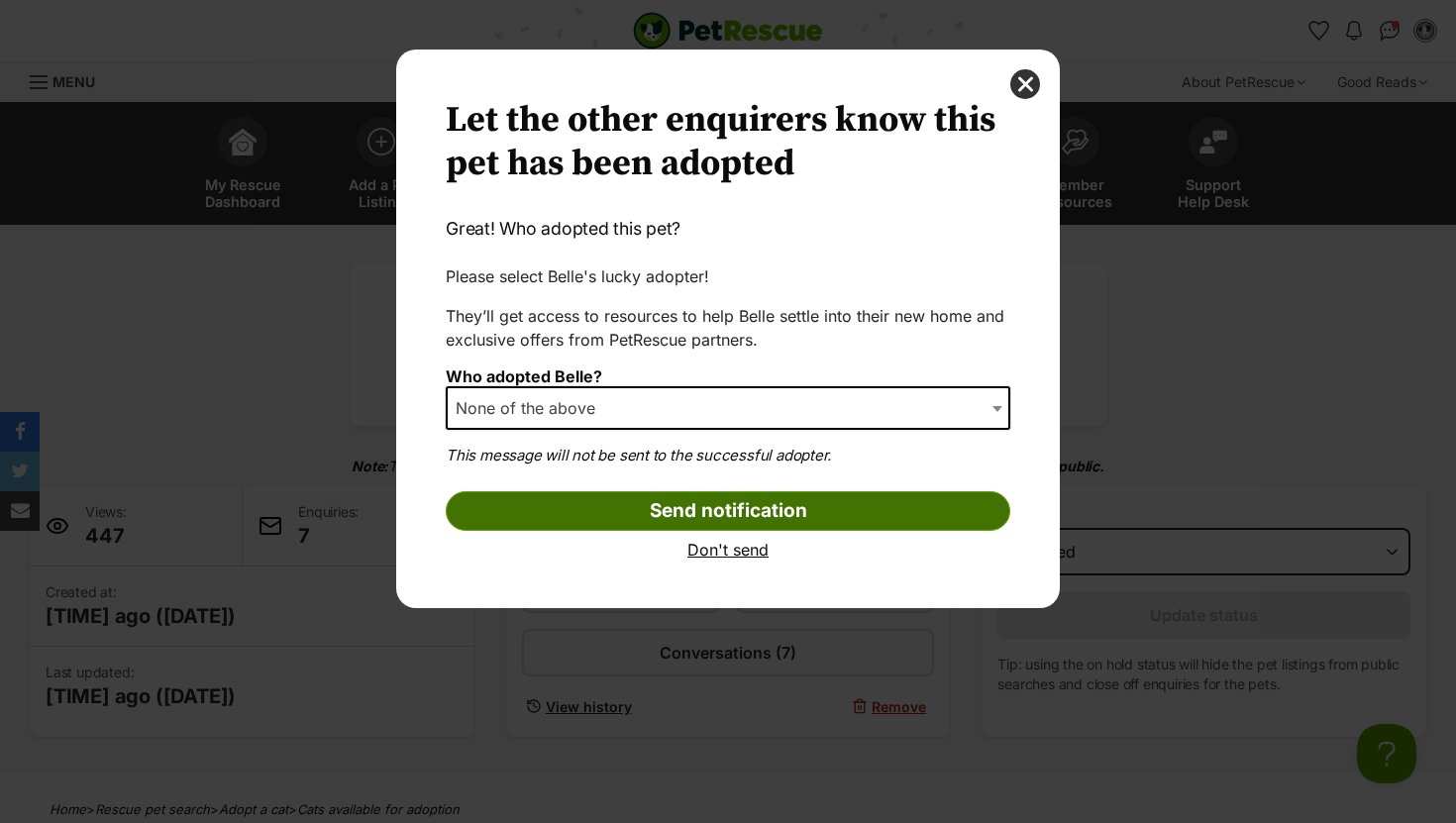 click on "Send notification" at bounding box center (728, 511) 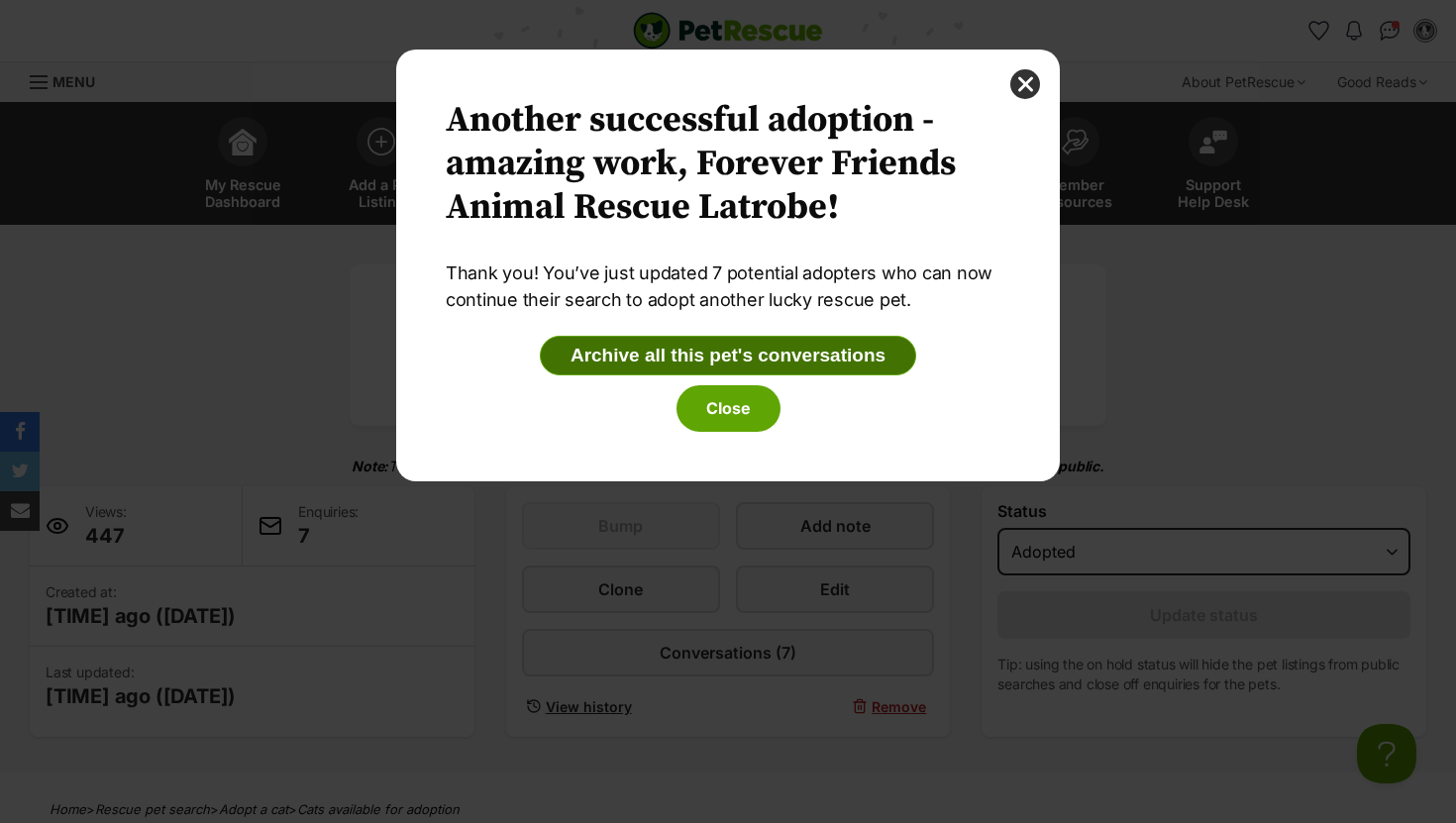 click on "Archive all this pet's conversations" at bounding box center (728, 356) 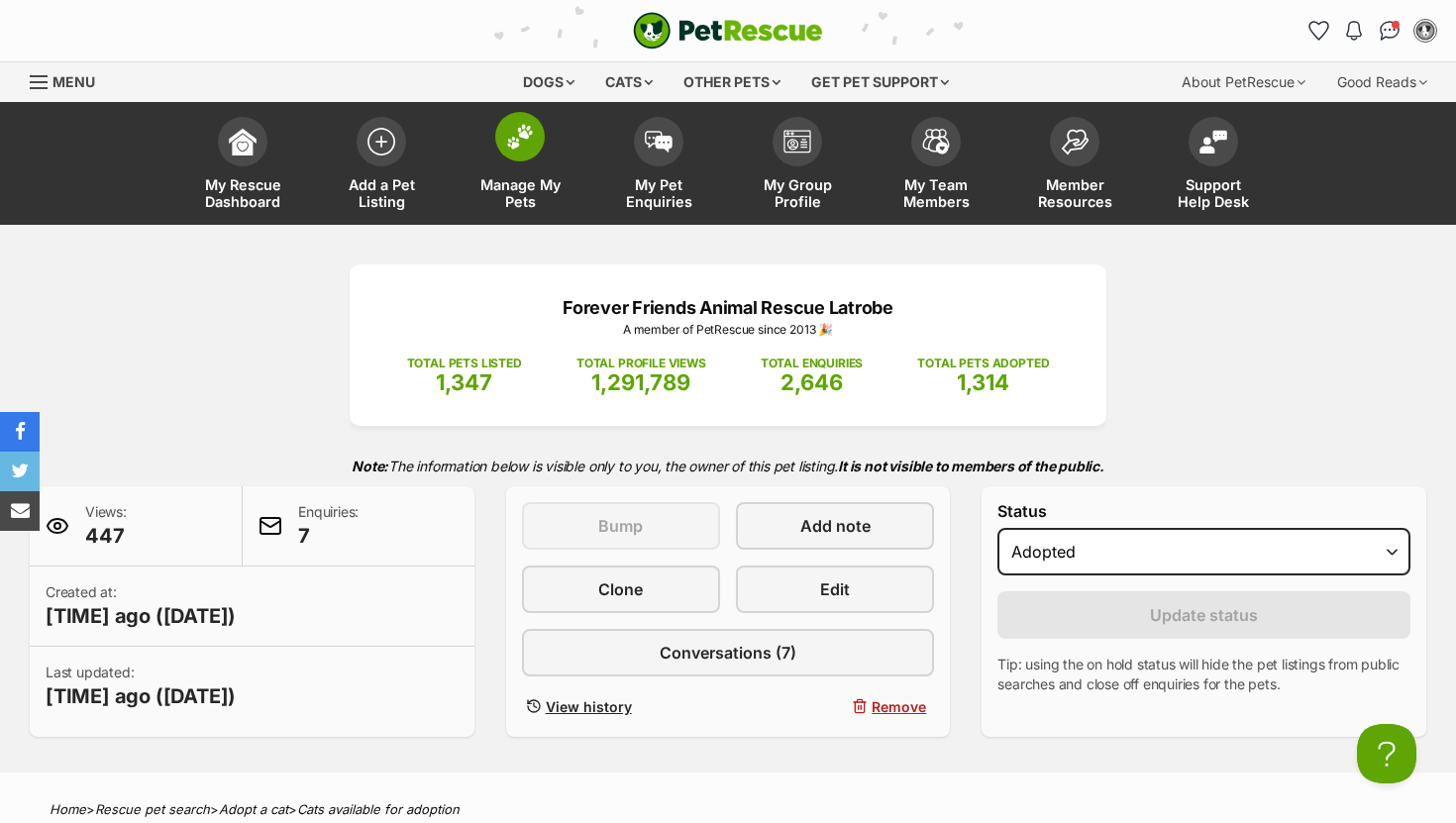 click at bounding box center [520, 137] 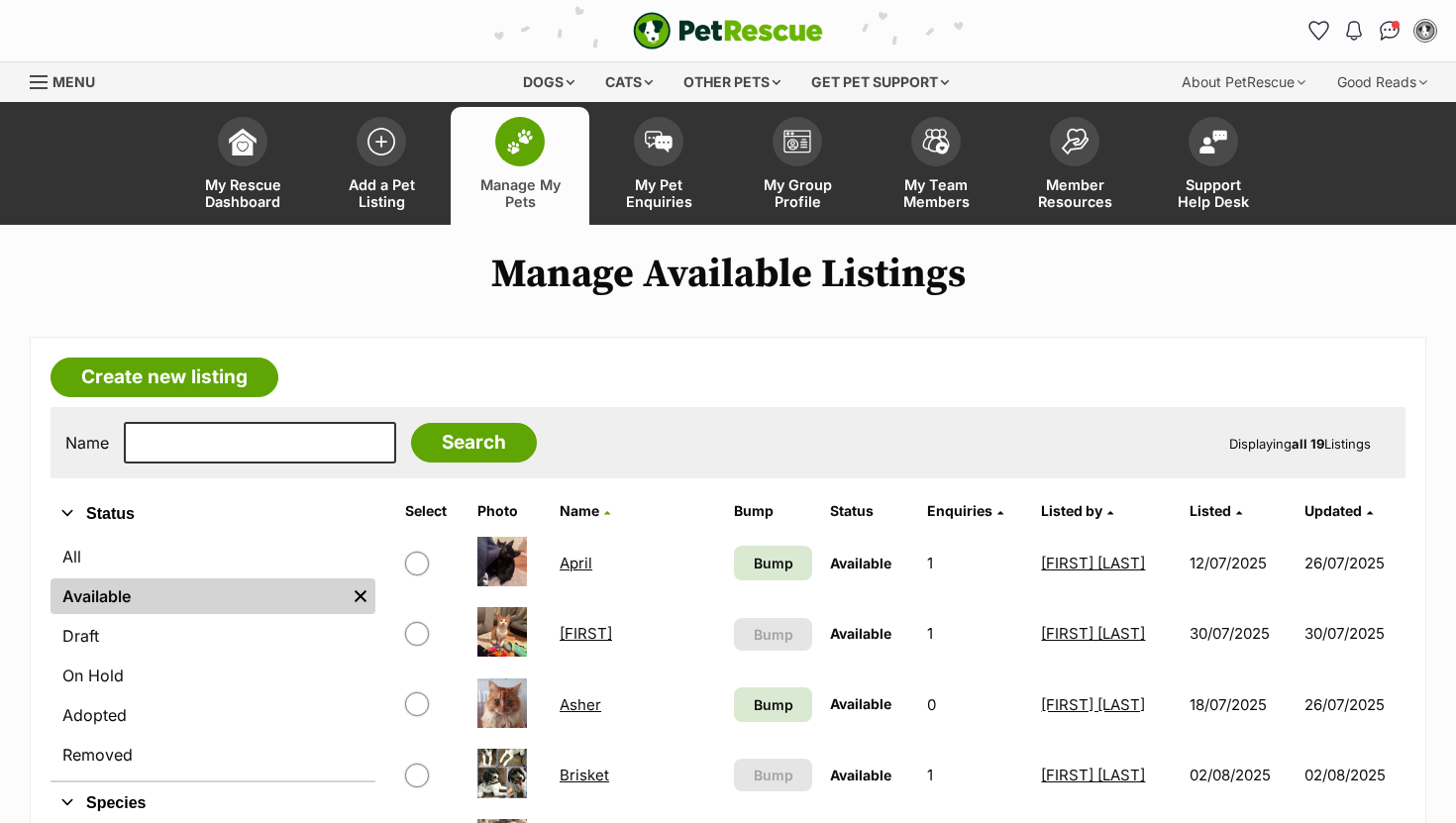 scroll, scrollTop: 0, scrollLeft: 0, axis: both 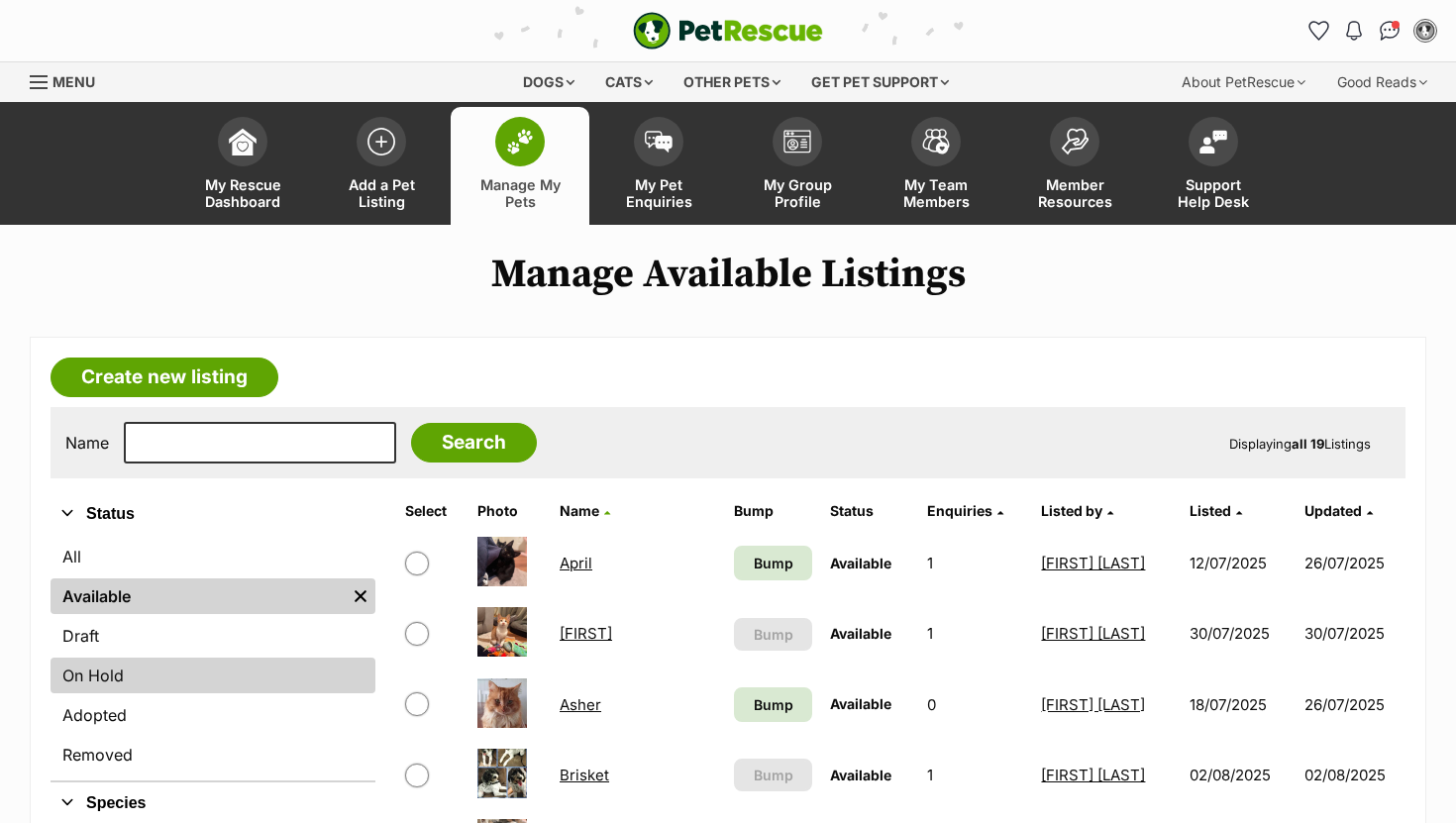 click on "On Hold" at bounding box center (213, 675) 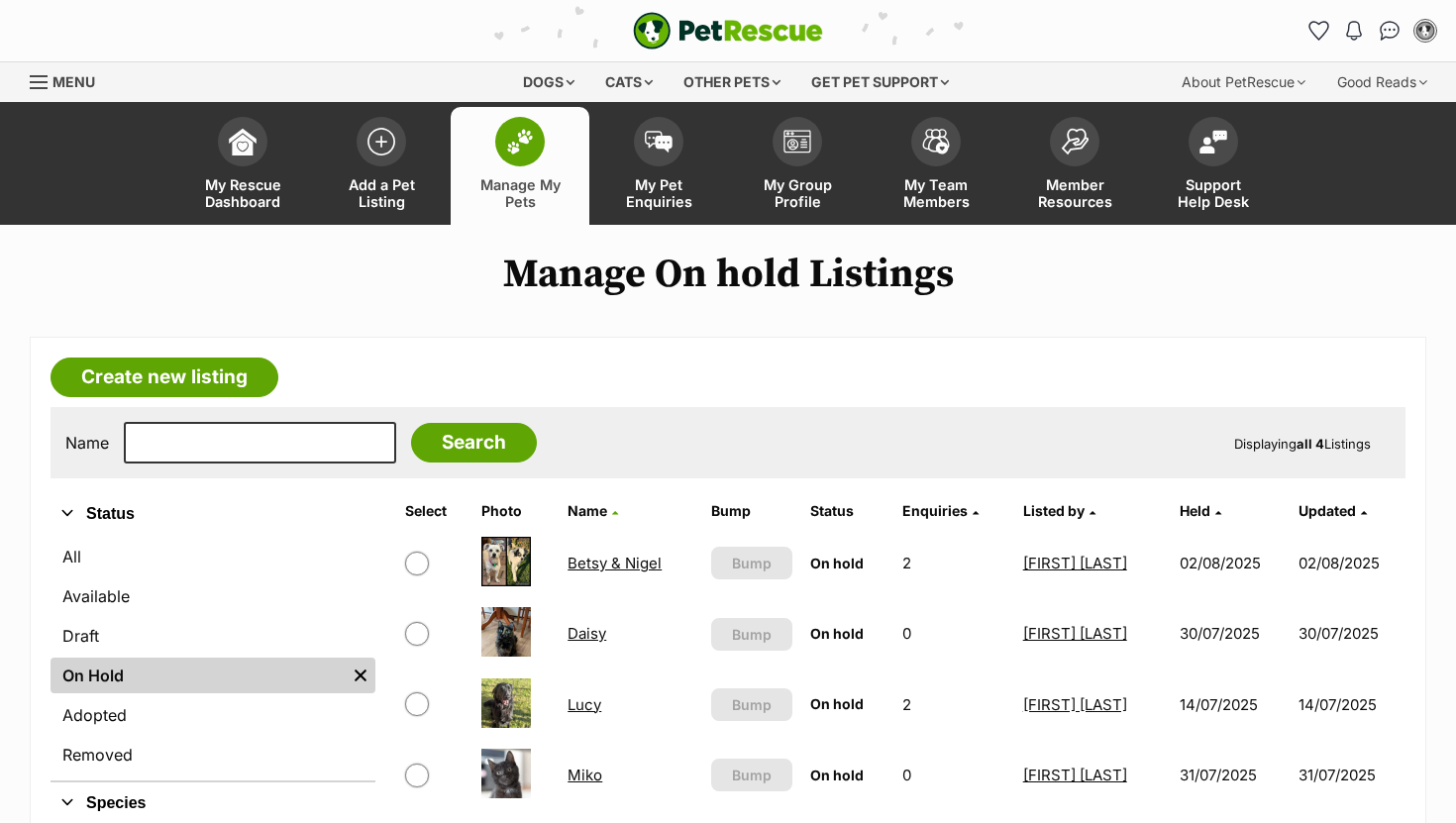 scroll, scrollTop: 0, scrollLeft: 0, axis: both 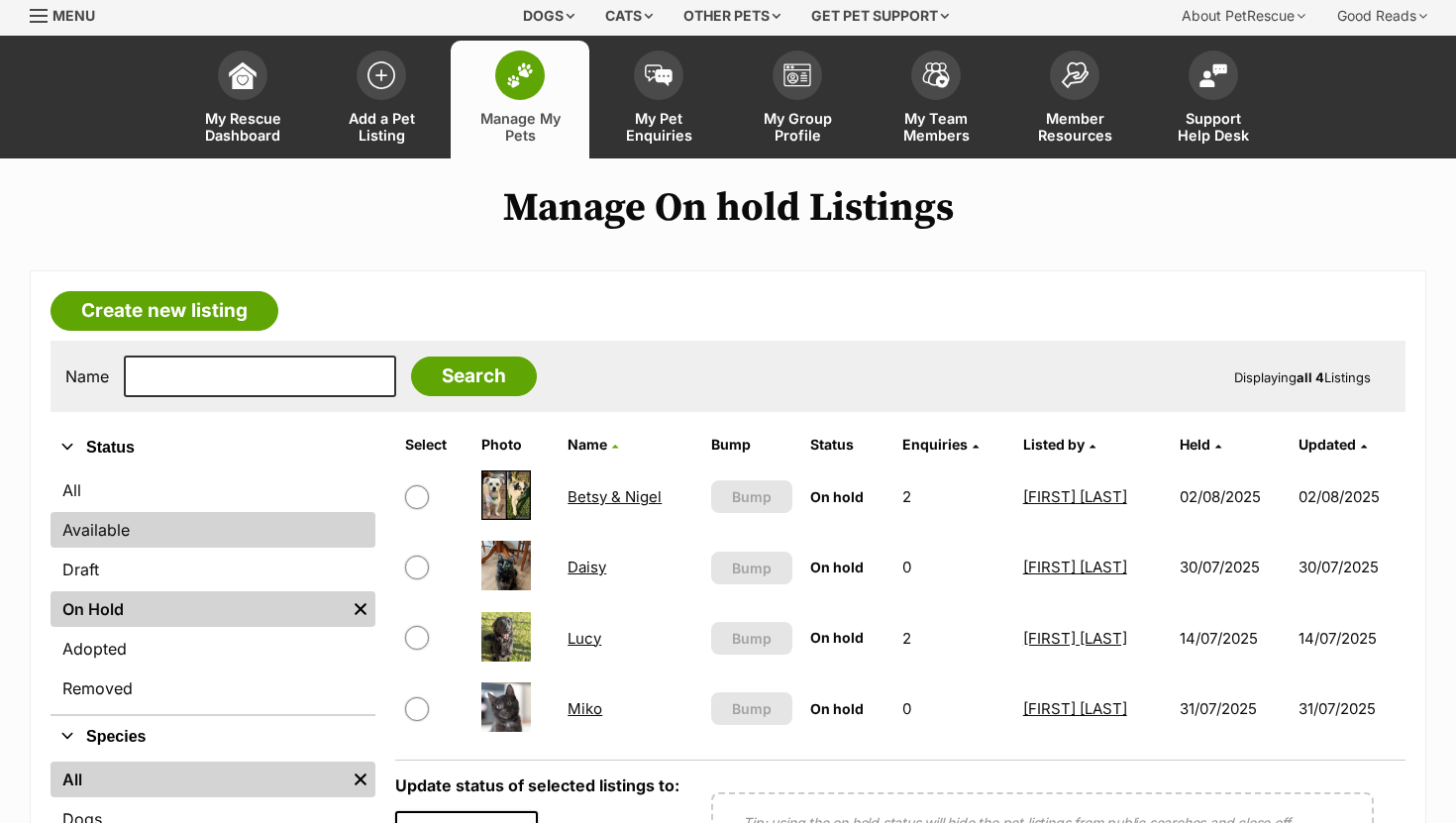 click on "Available" at bounding box center [213, 530] 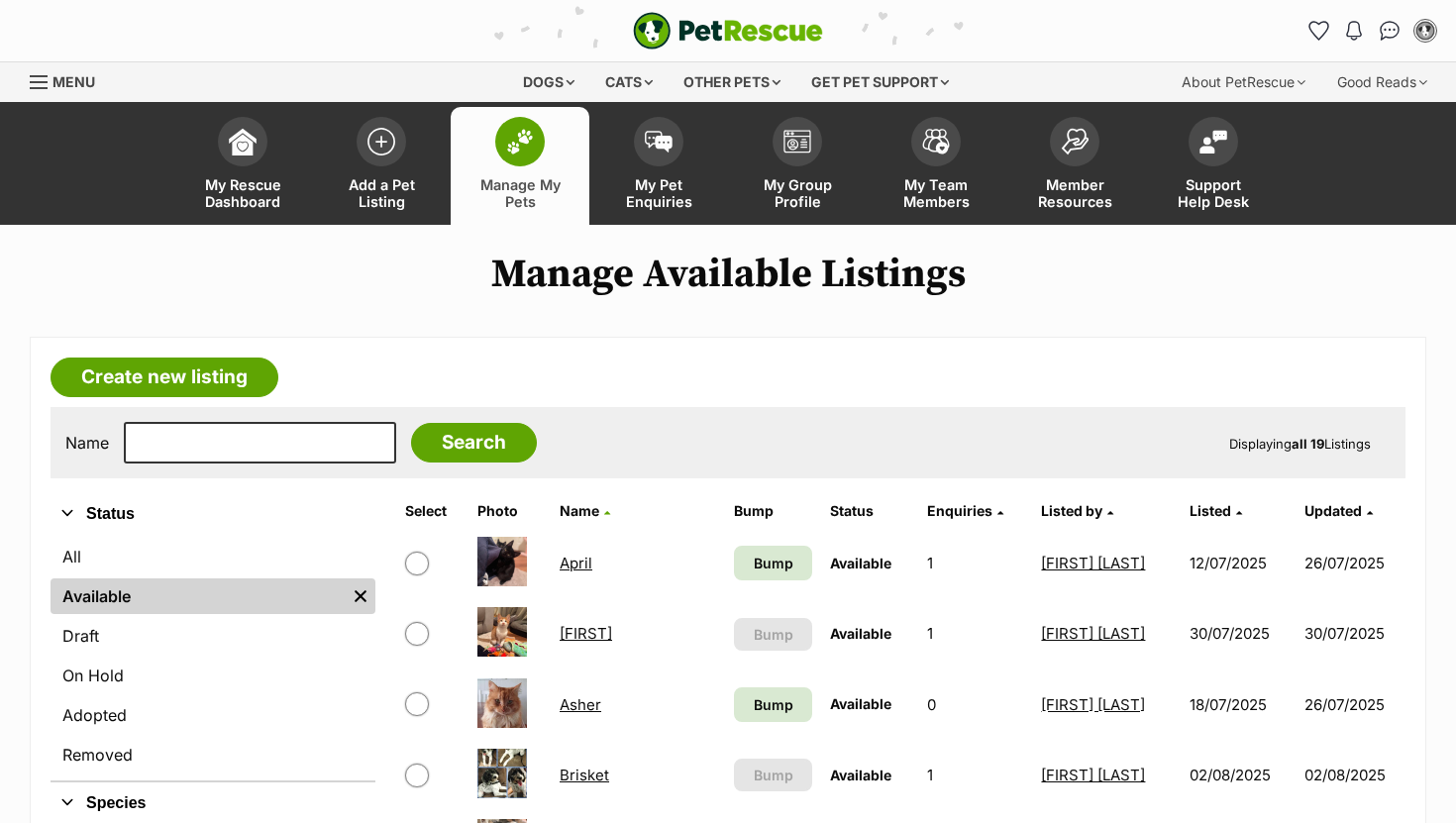 scroll, scrollTop: 0, scrollLeft: 0, axis: both 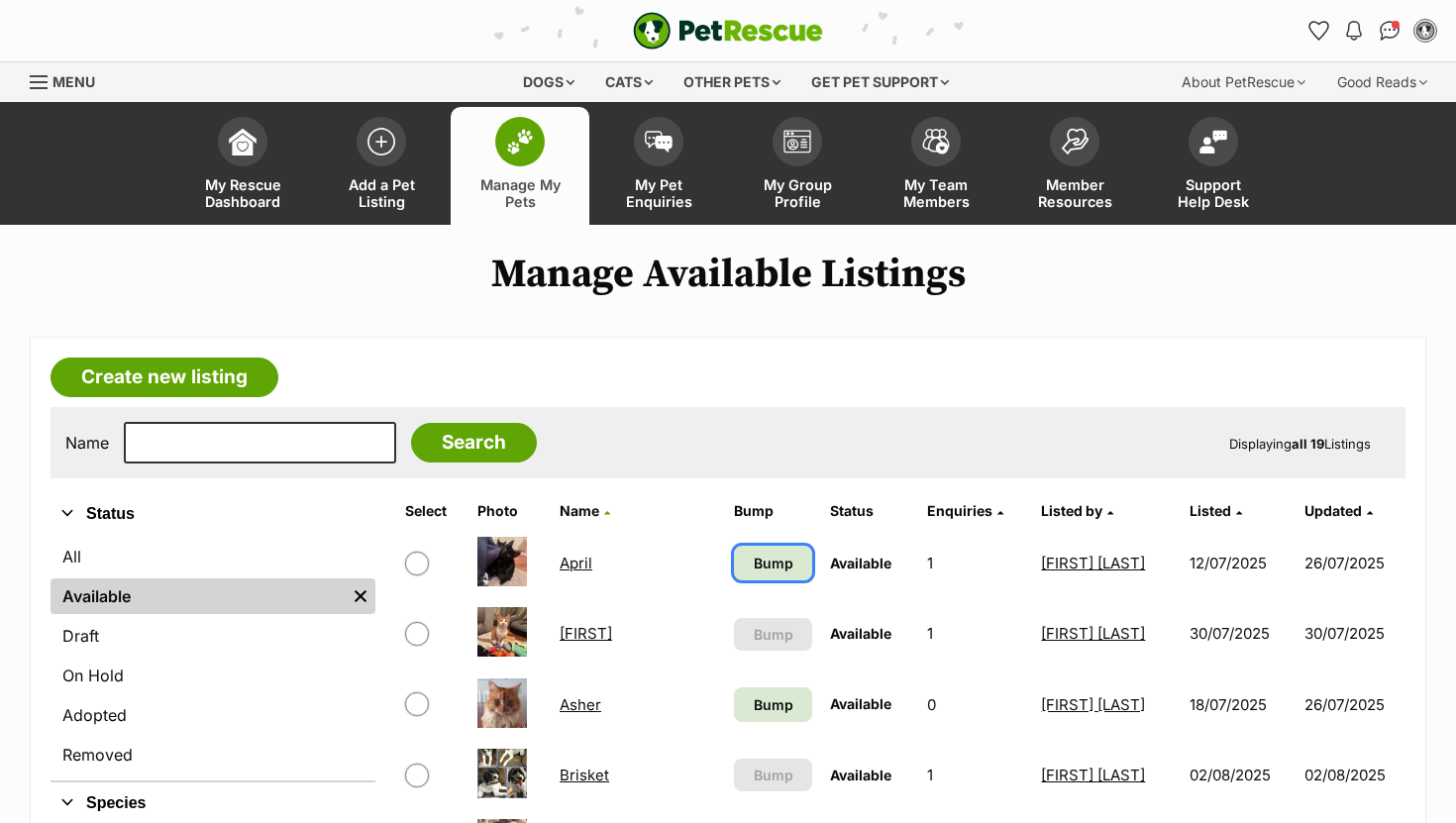 click on "Bump" at bounding box center (774, 563) 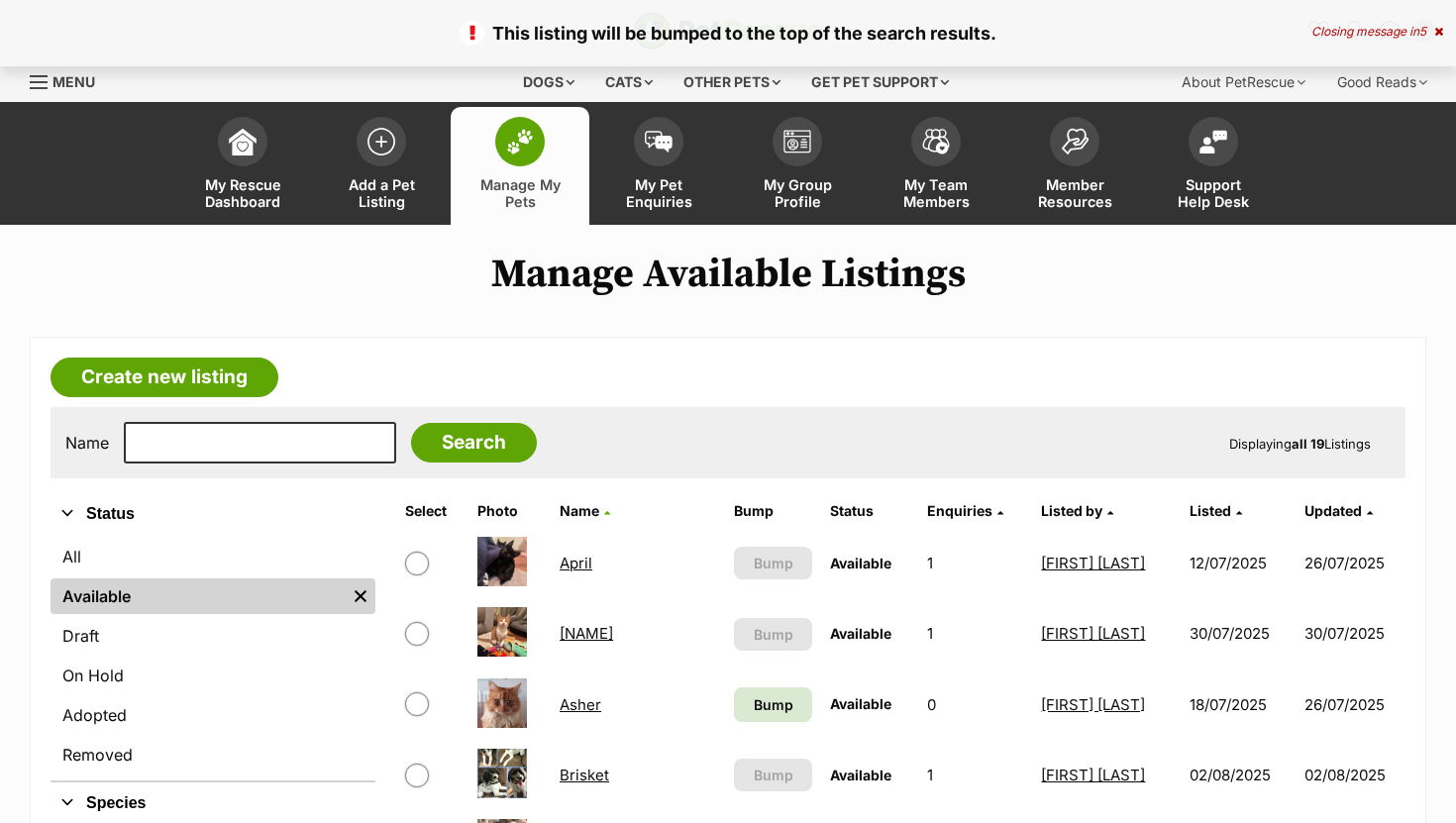 scroll, scrollTop: 0, scrollLeft: 0, axis: both 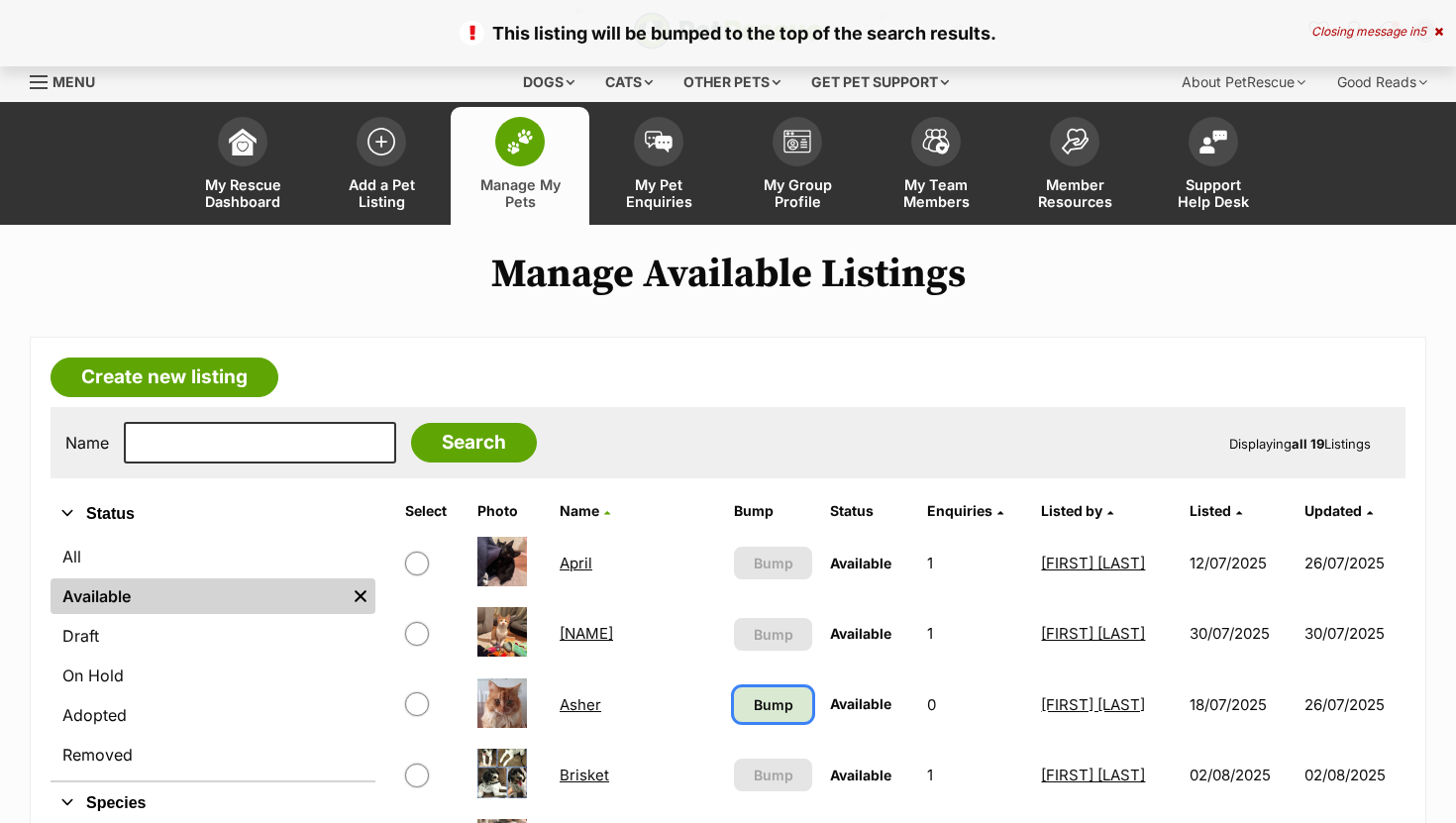 click on "Bump" at bounding box center [773, 704] 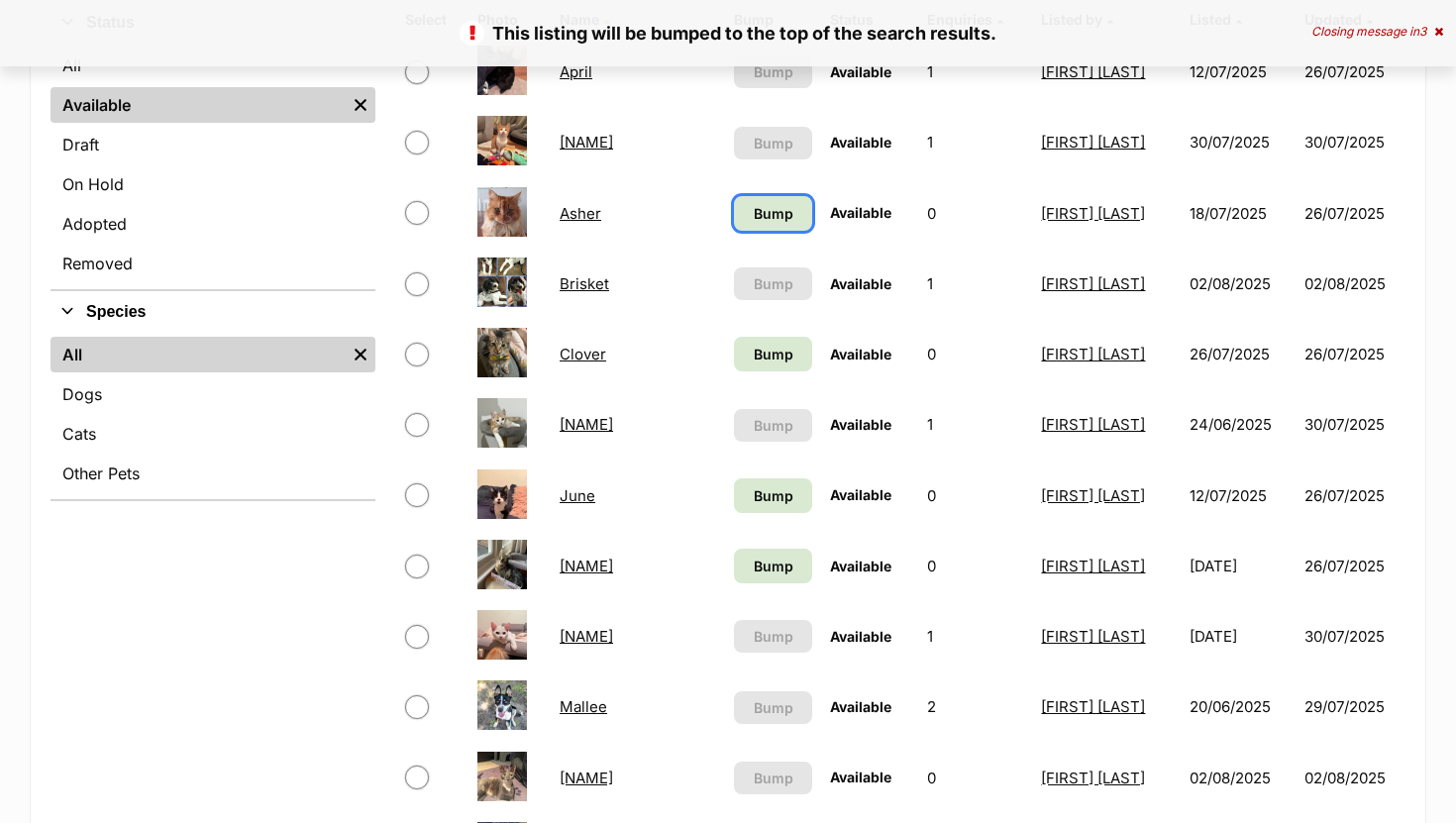 scroll, scrollTop: 496, scrollLeft: 0, axis: vertical 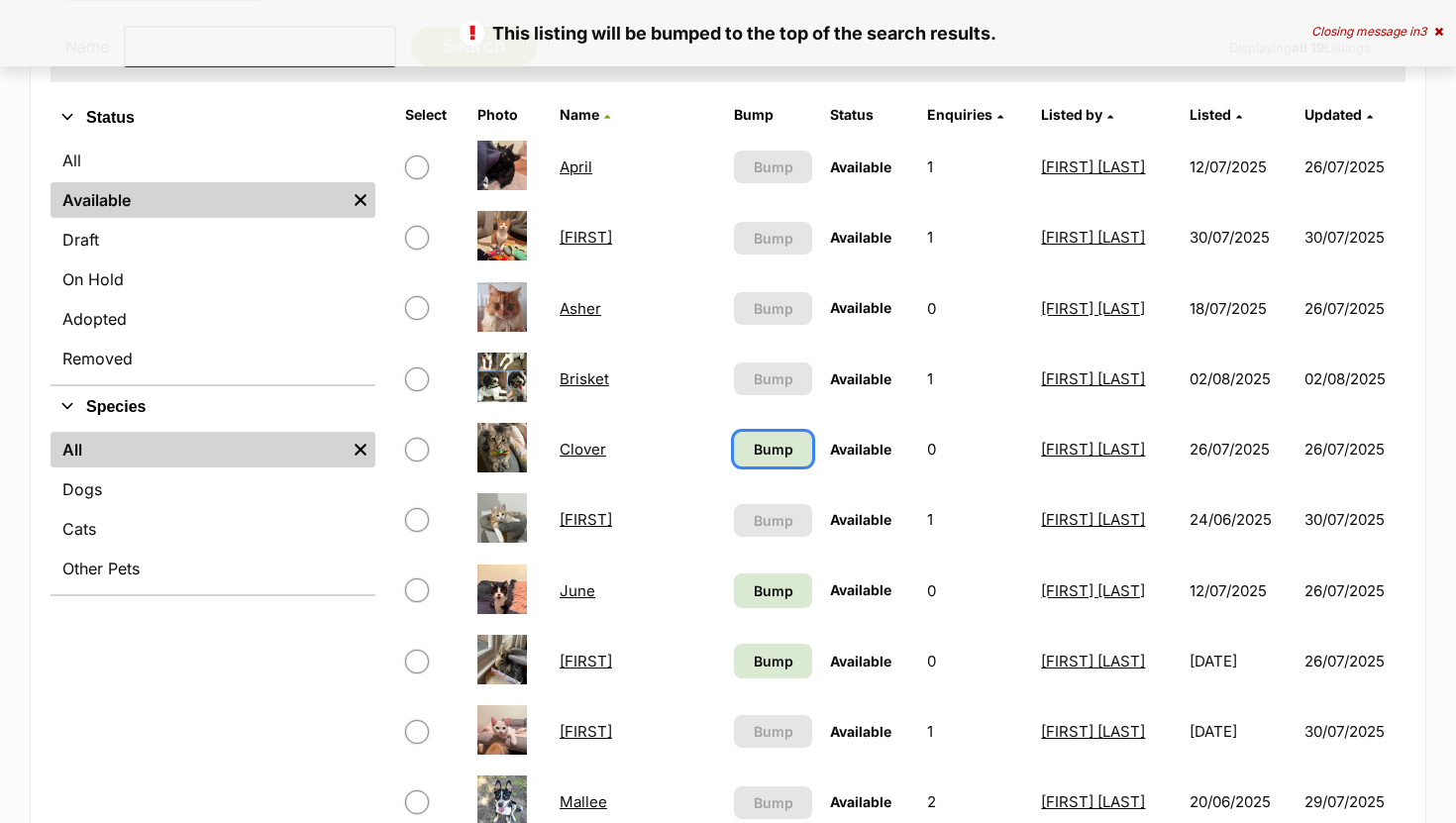 click on "Bump" at bounding box center [774, 449] 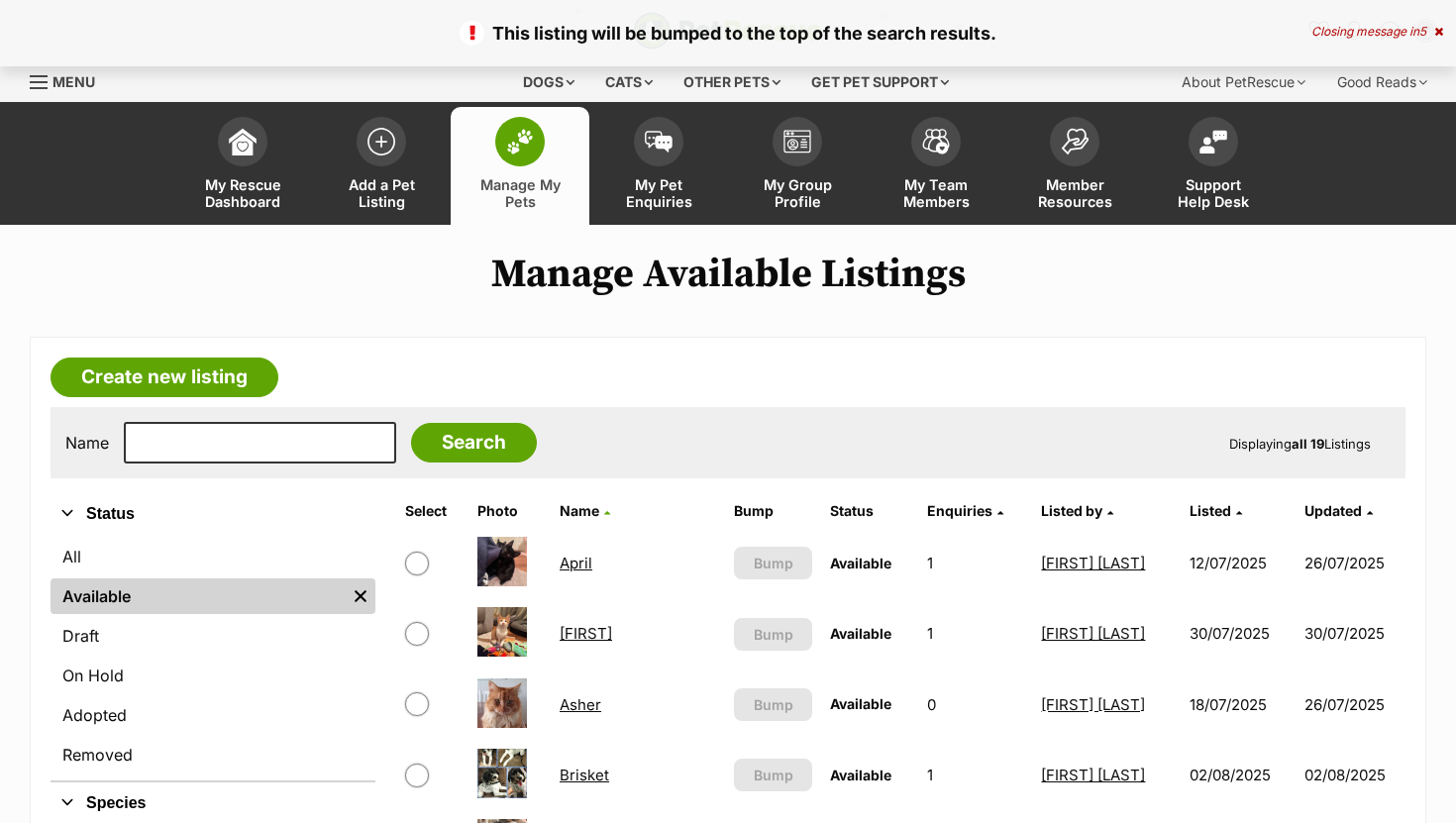 scroll, scrollTop: 119, scrollLeft: 0, axis: vertical 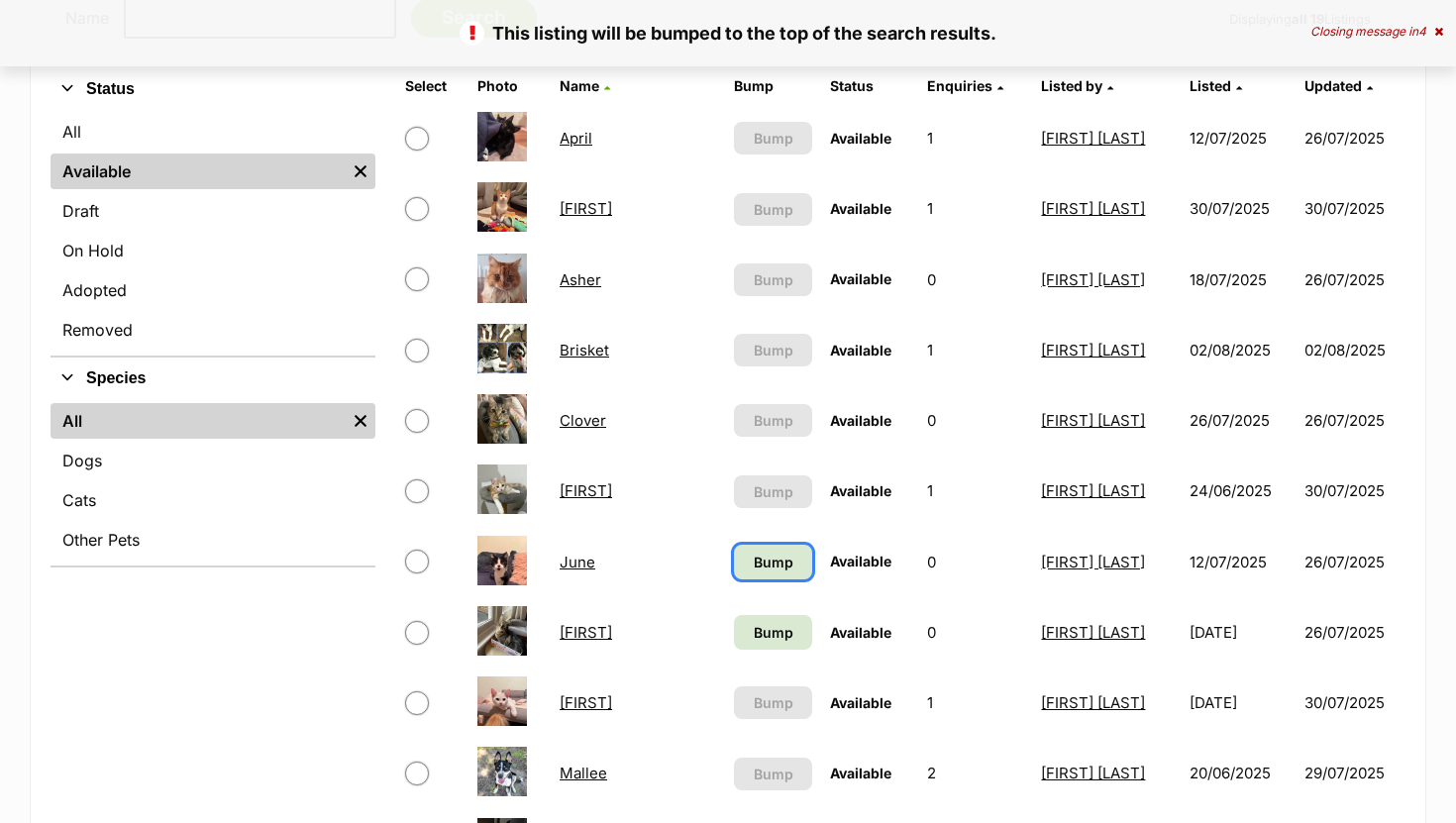 click on "Bump" at bounding box center (774, 562) 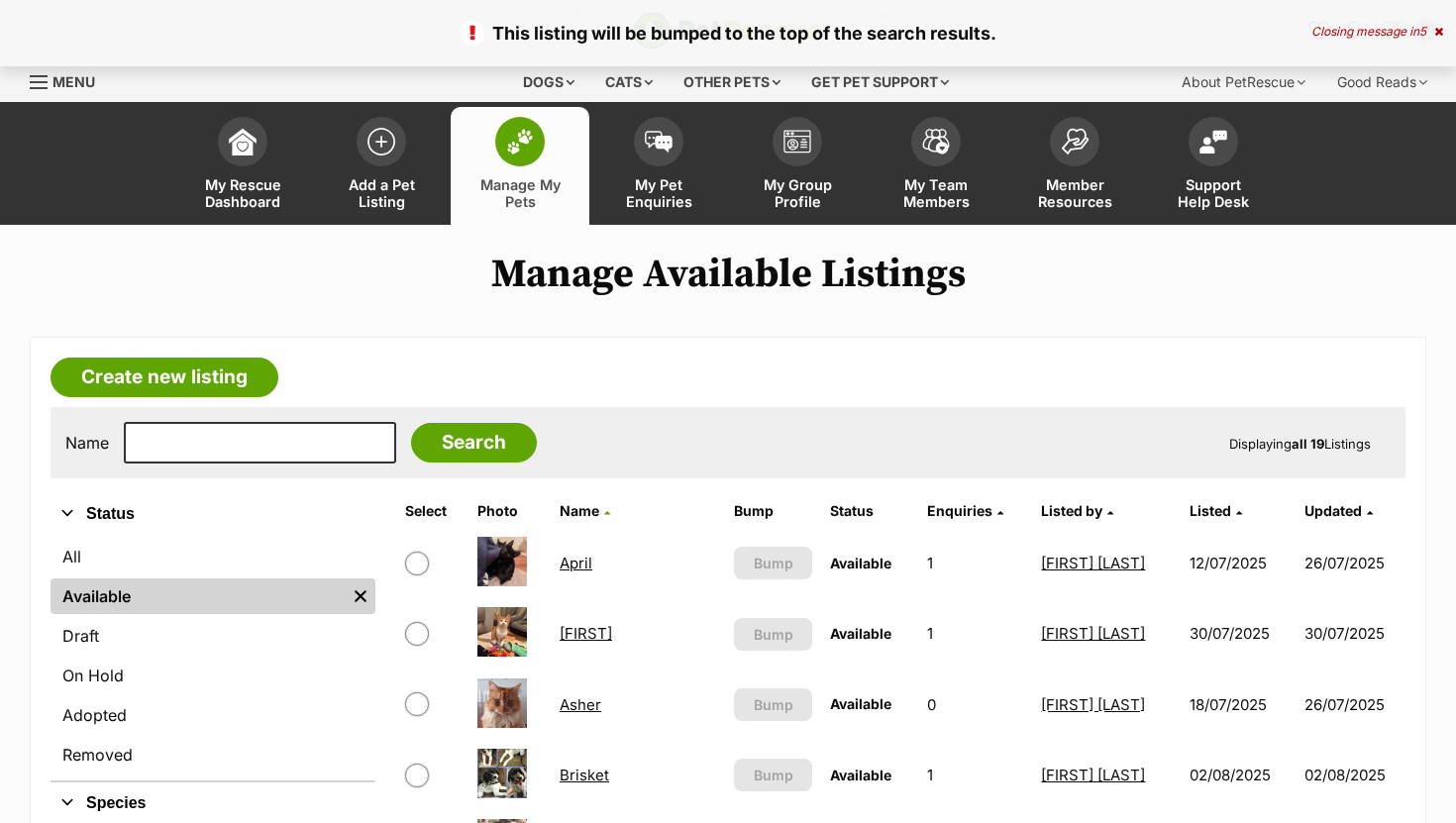 scroll, scrollTop: 0, scrollLeft: 0, axis: both 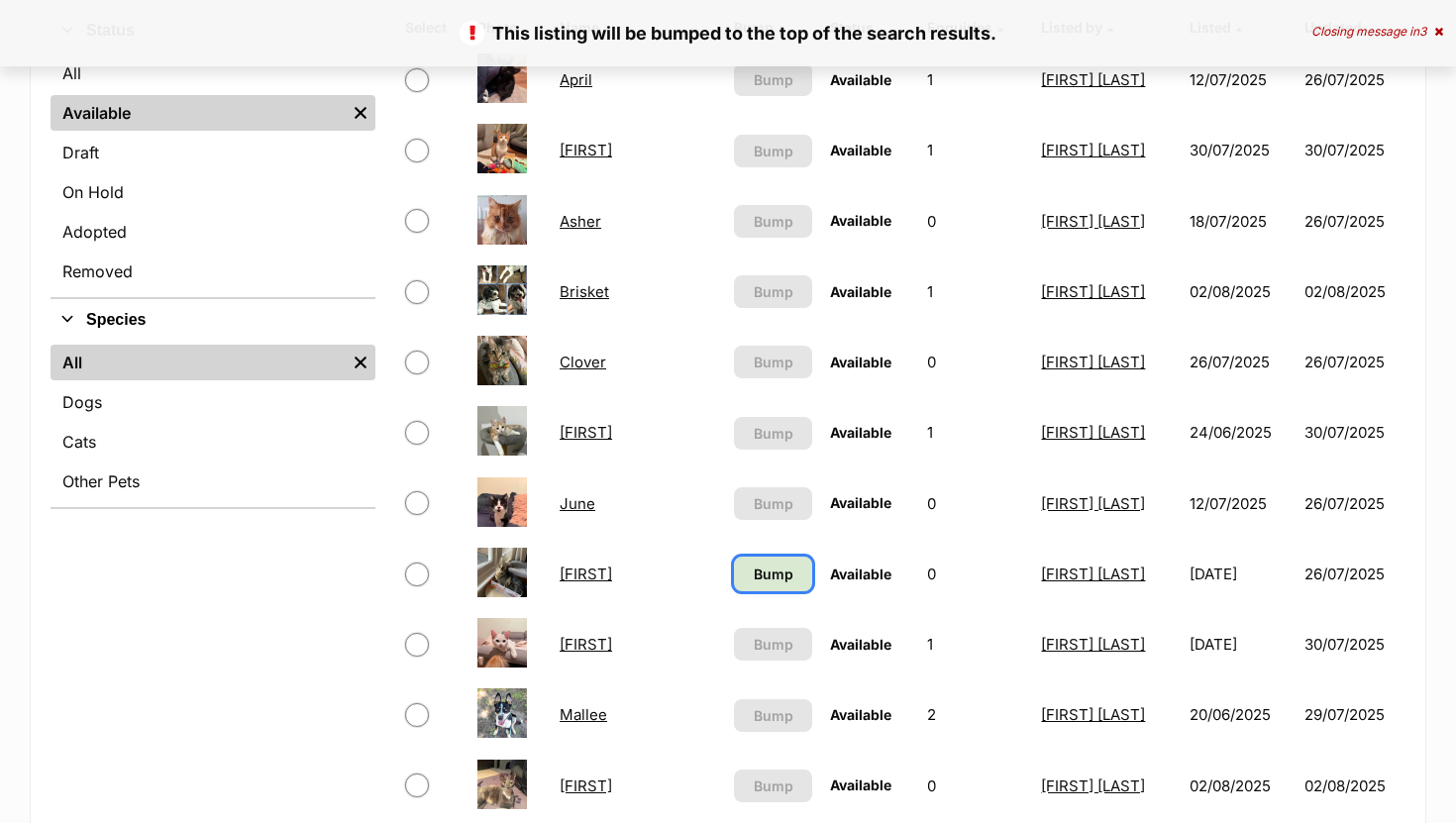 click on "Bump" at bounding box center [774, 573] 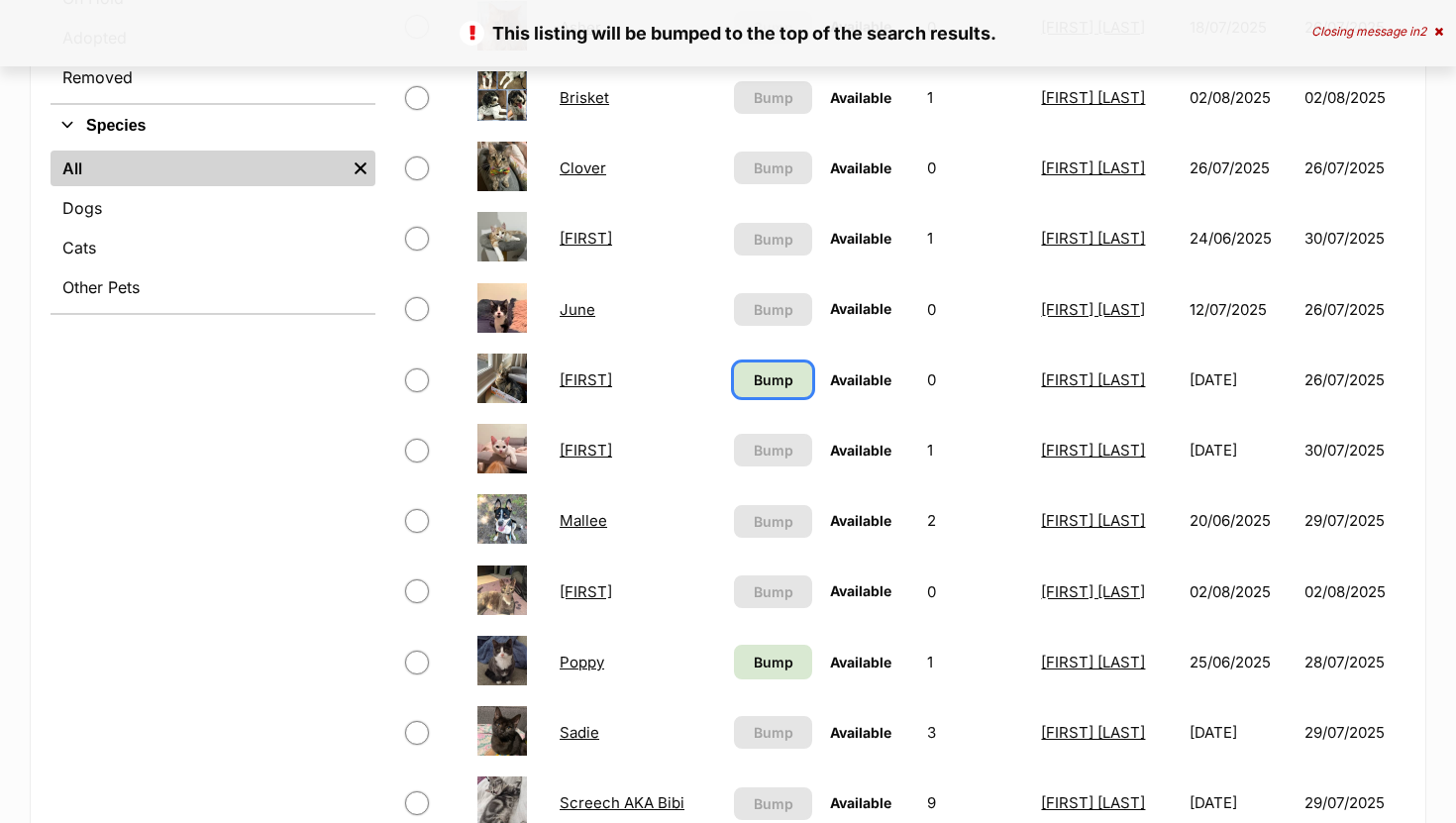 scroll, scrollTop: 770, scrollLeft: 0, axis: vertical 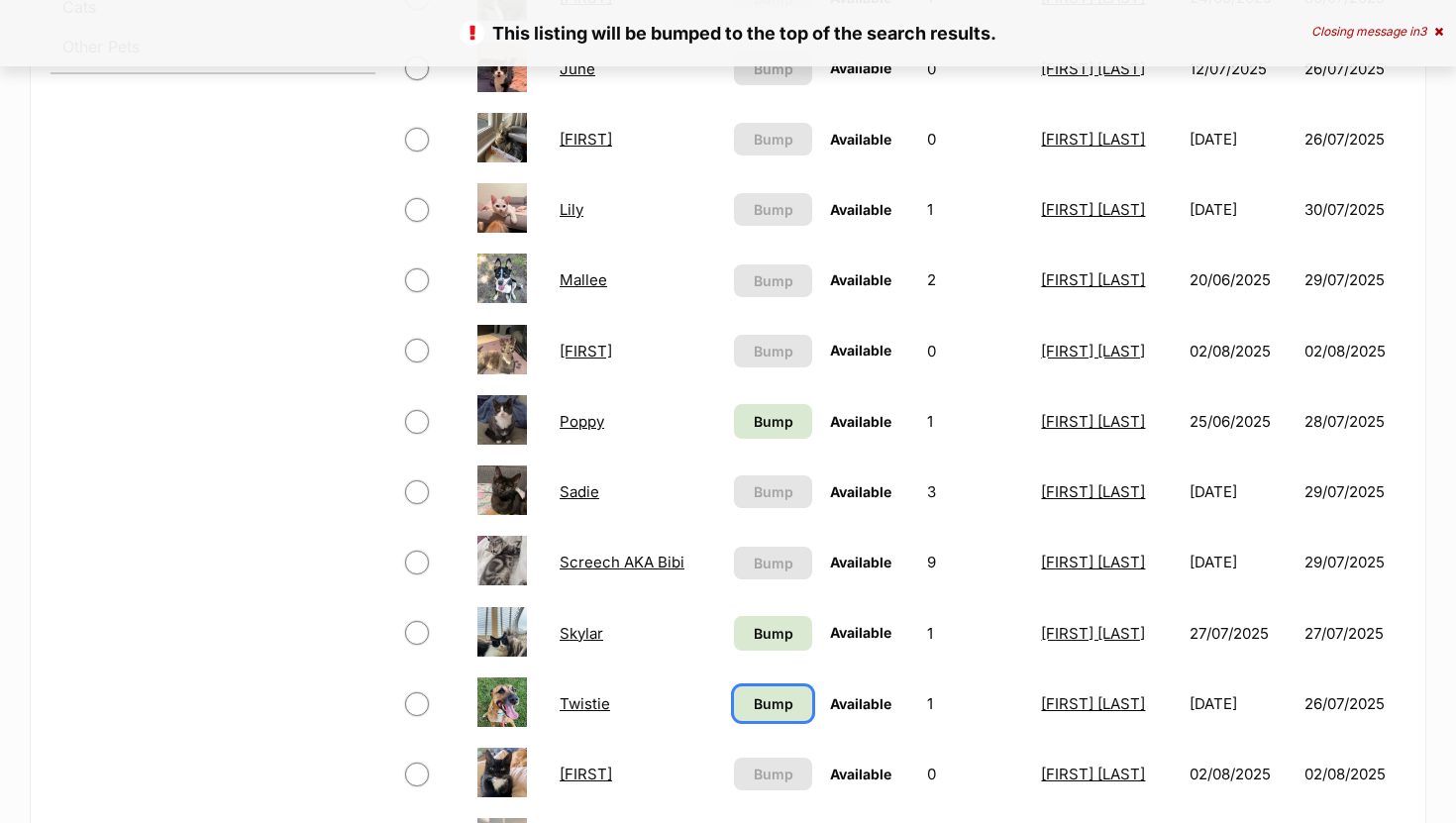 click on "Bump" at bounding box center [774, 703] 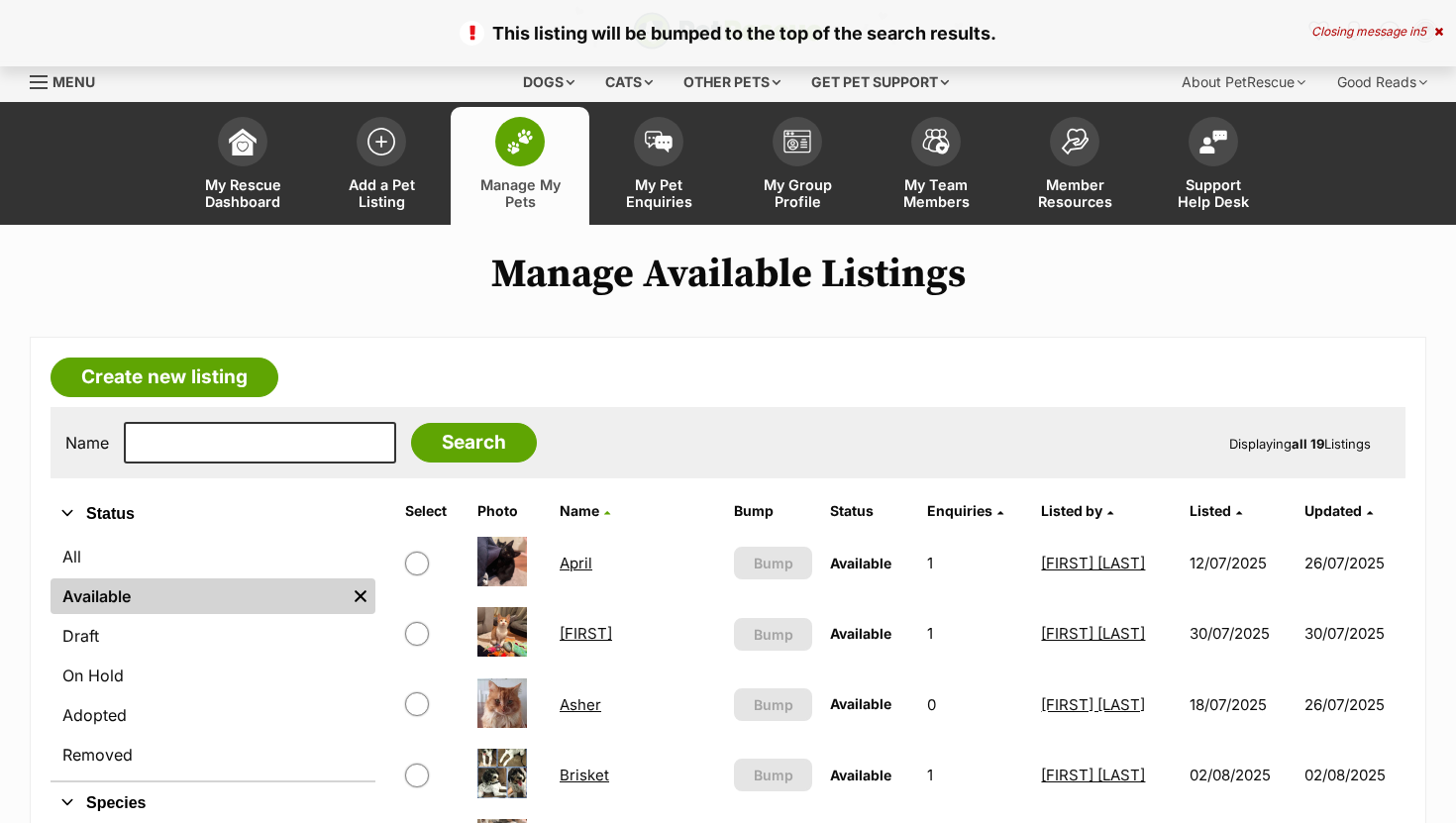 scroll, scrollTop: 163, scrollLeft: 0, axis: vertical 